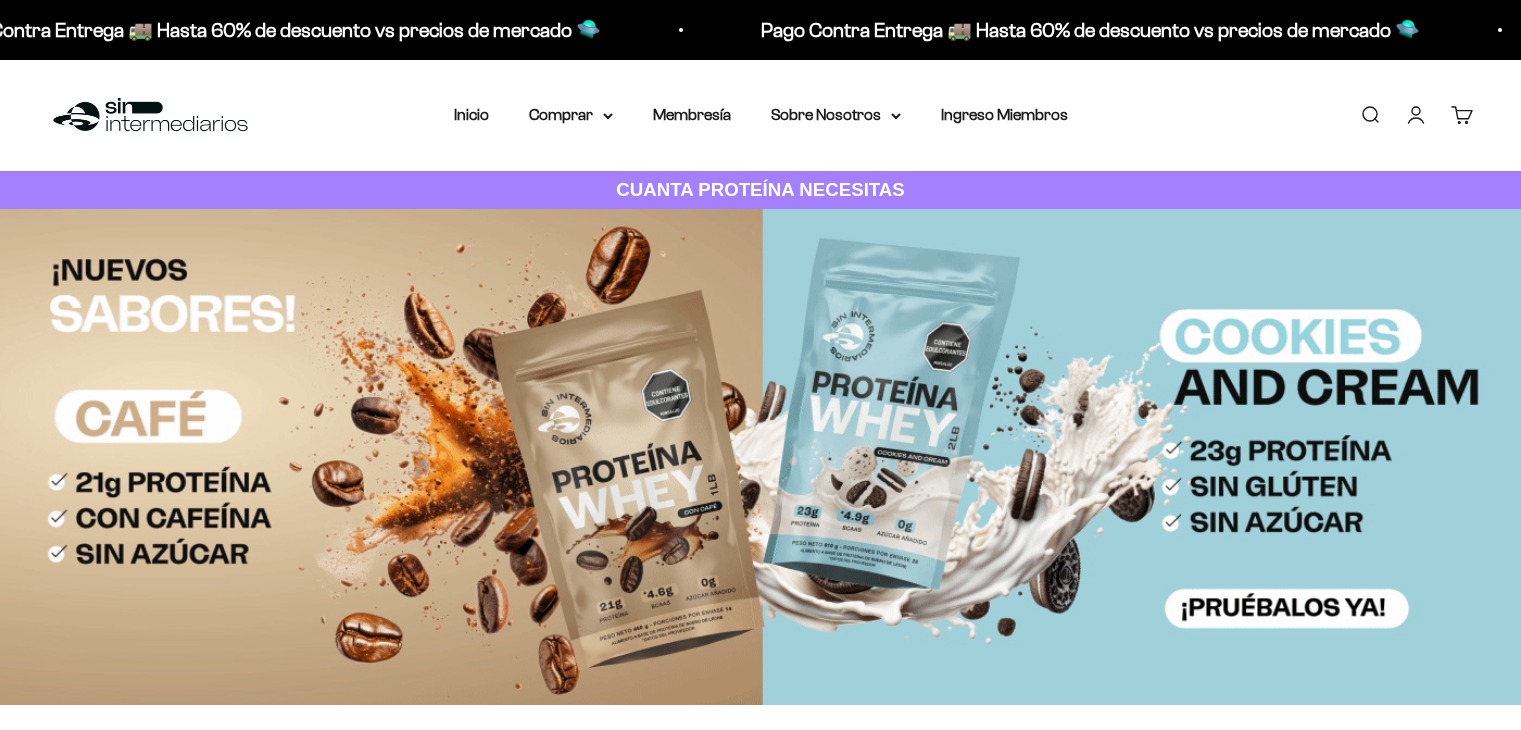 scroll, scrollTop: 0, scrollLeft: 0, axis: both 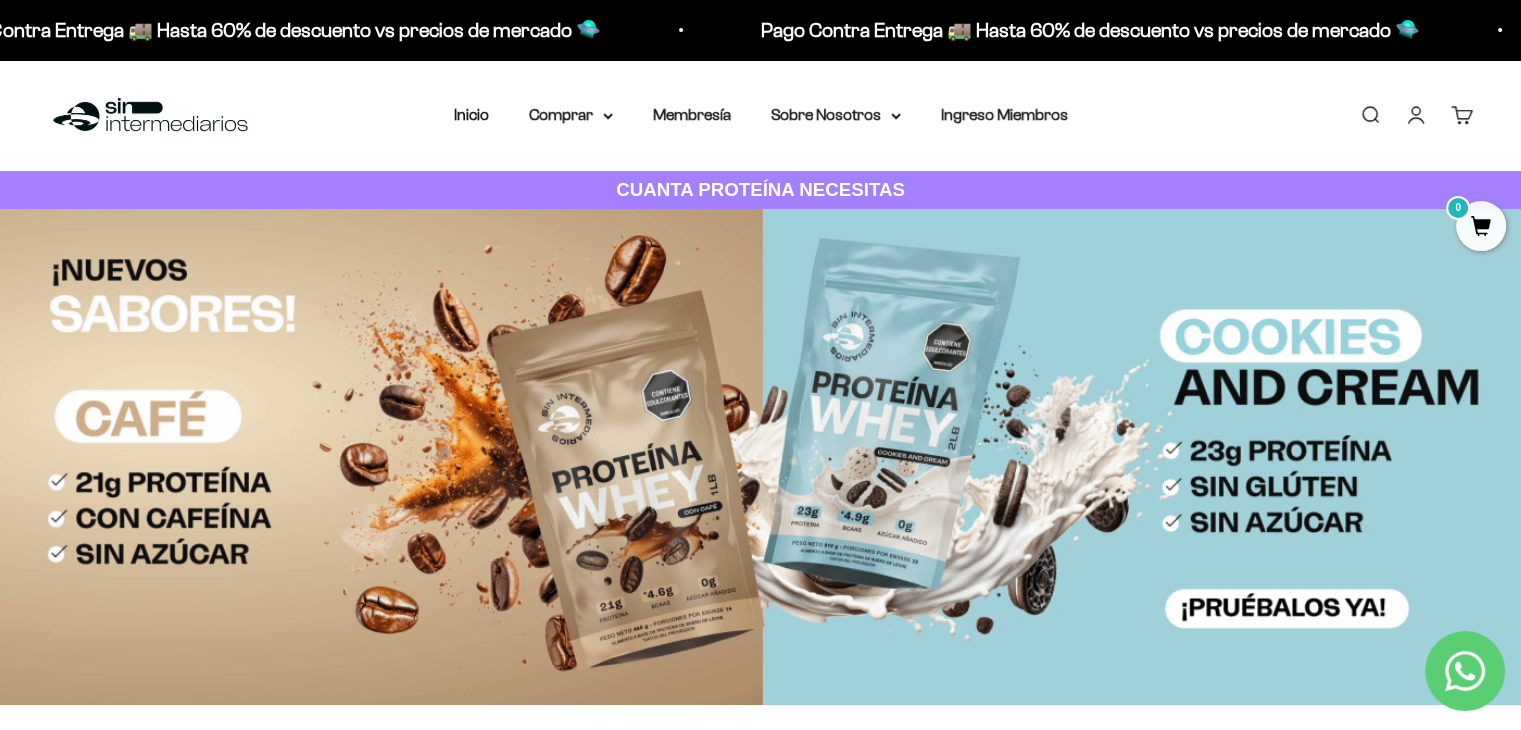 click on "Iniciar sesión" at bounding box center (1416, 115) 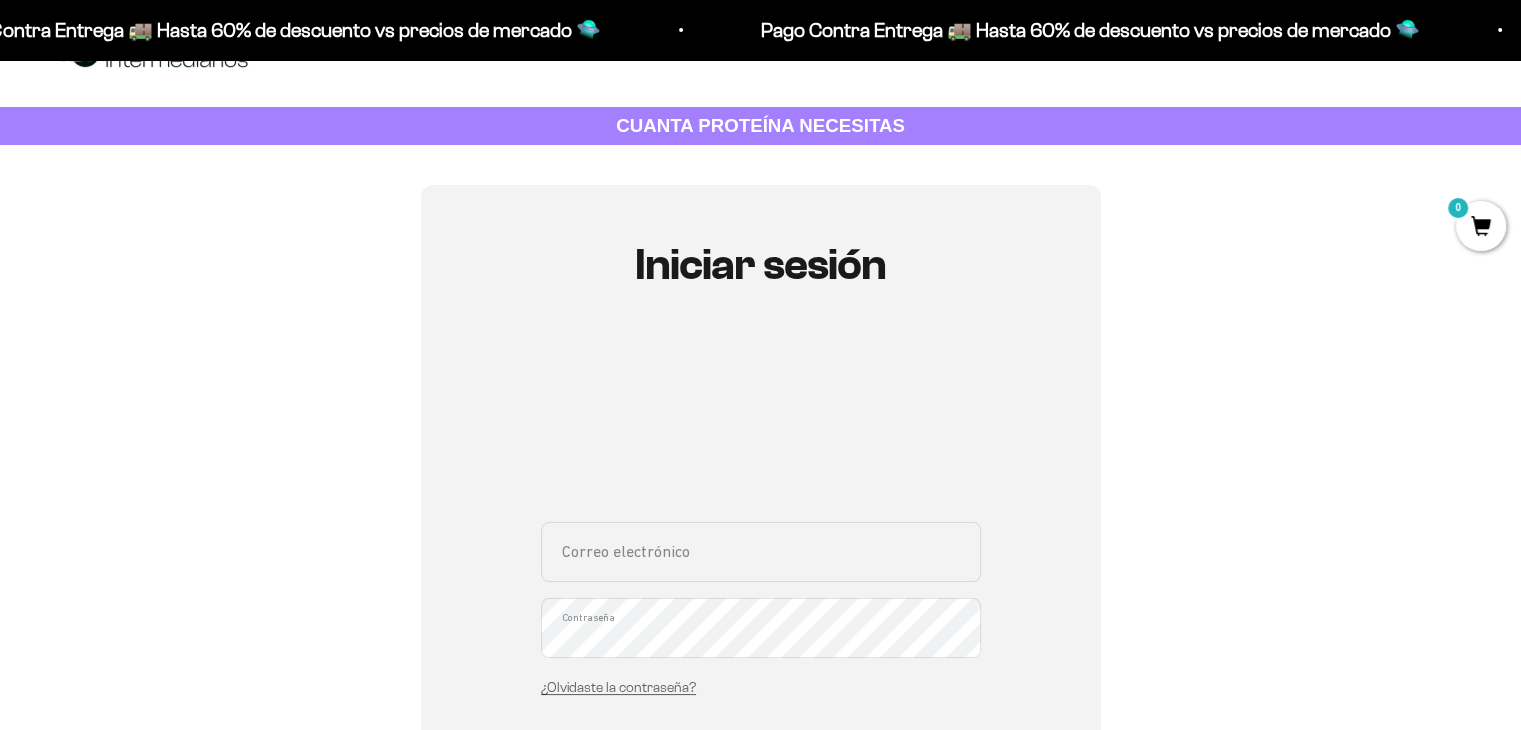 scroll, scrollTop: 100, scrollLeft: 0, axis: vertical 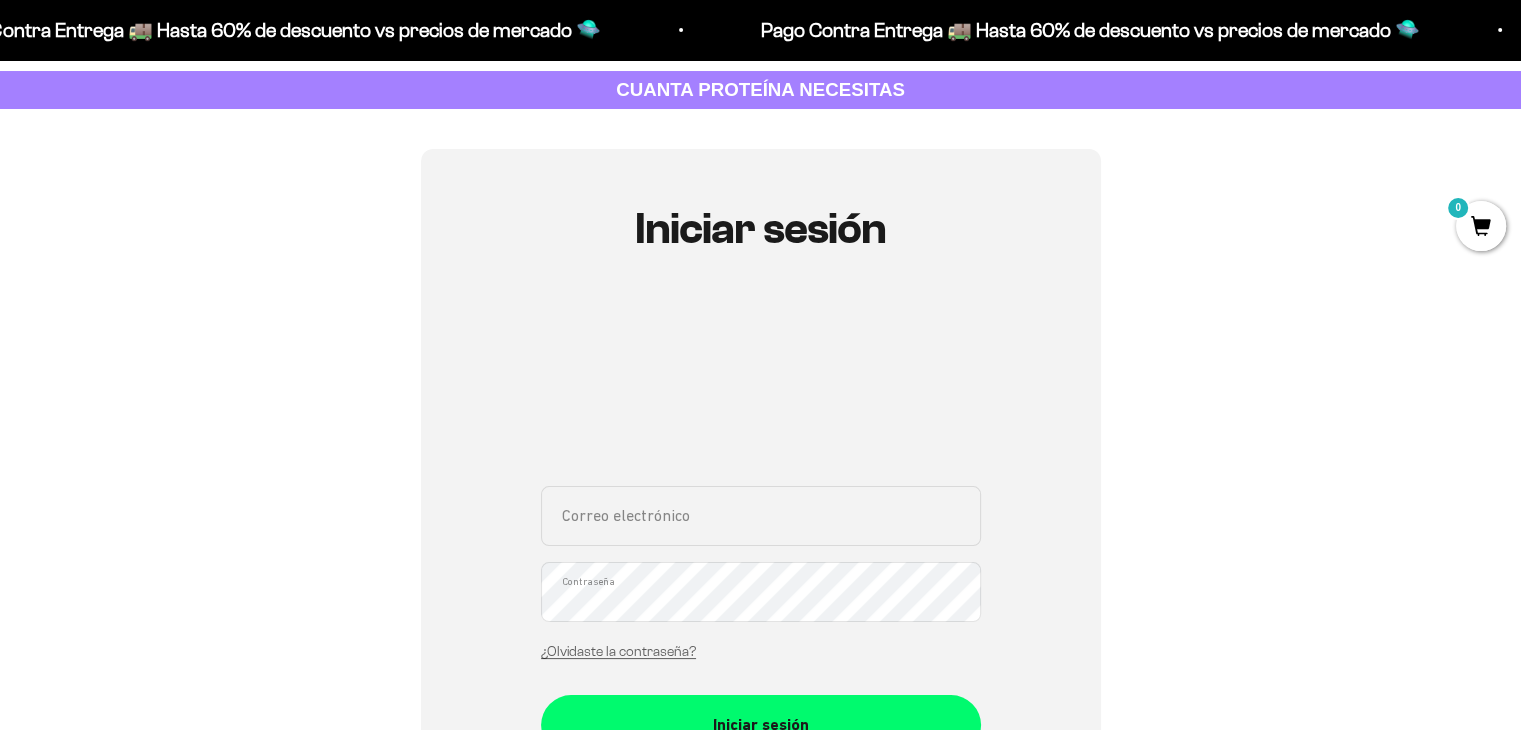 click on "Correo electrónico" at bounding box center [761, 516] 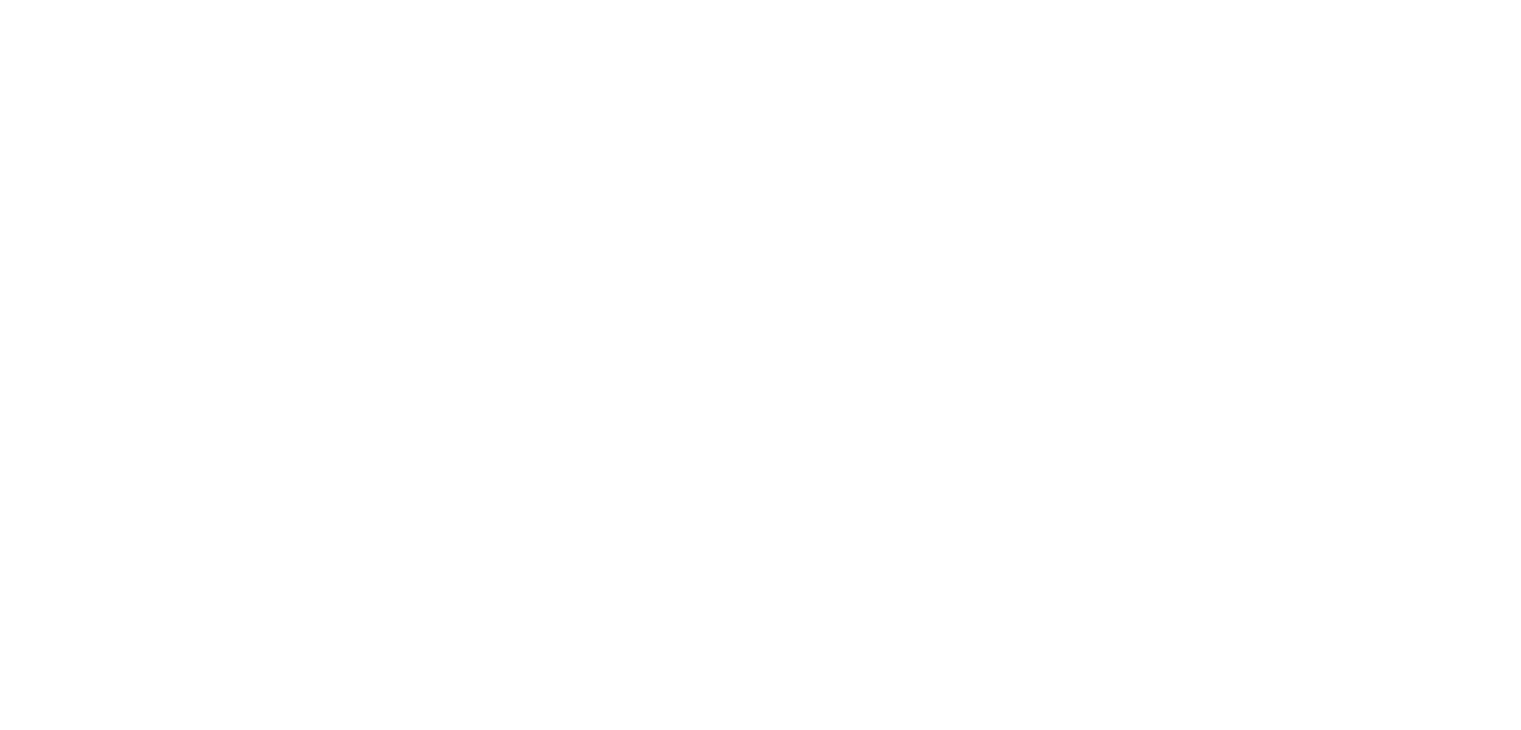 scroll, scrollTop: 0, scrollLeft: 0, axis: both 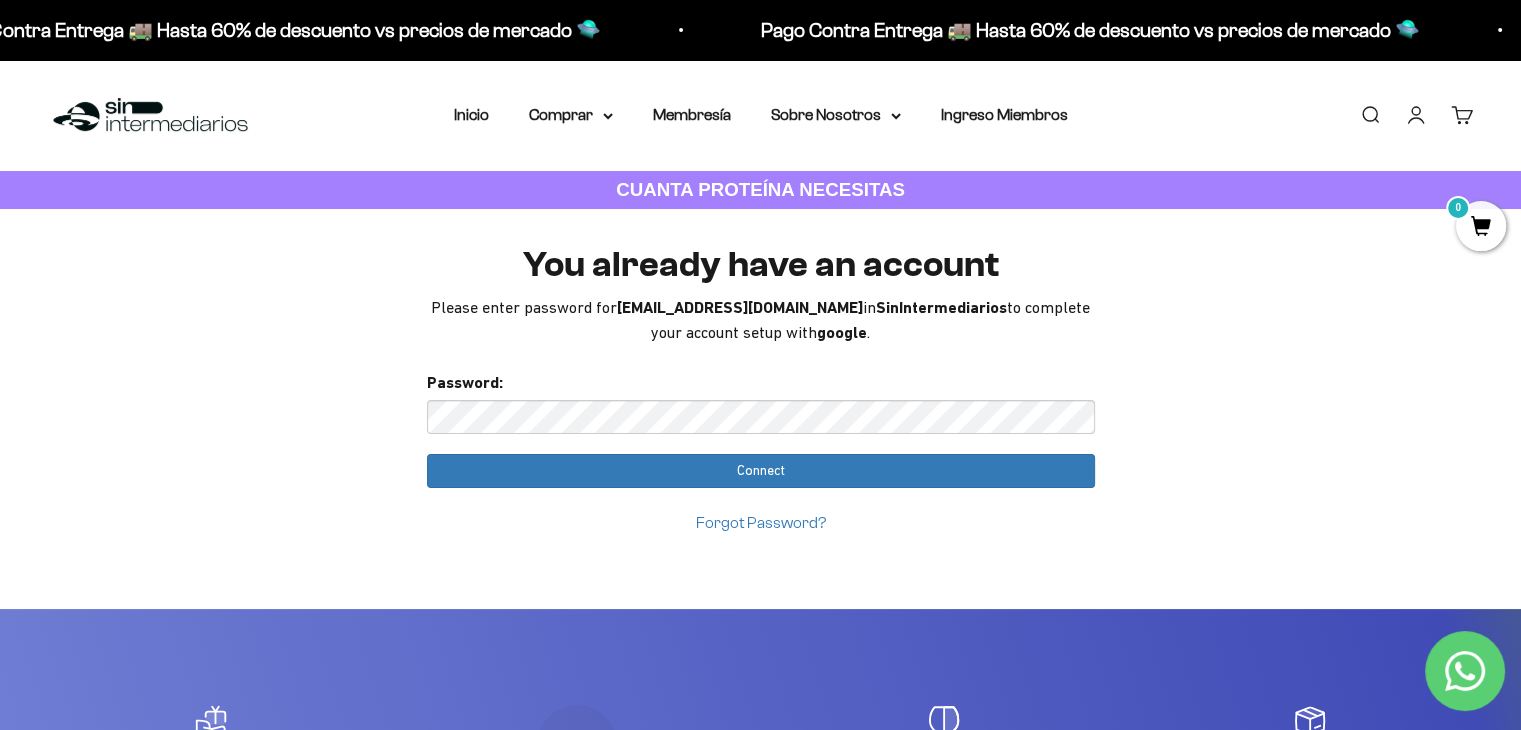 click on "Forgot Password?" at bounding box center (761, 523) 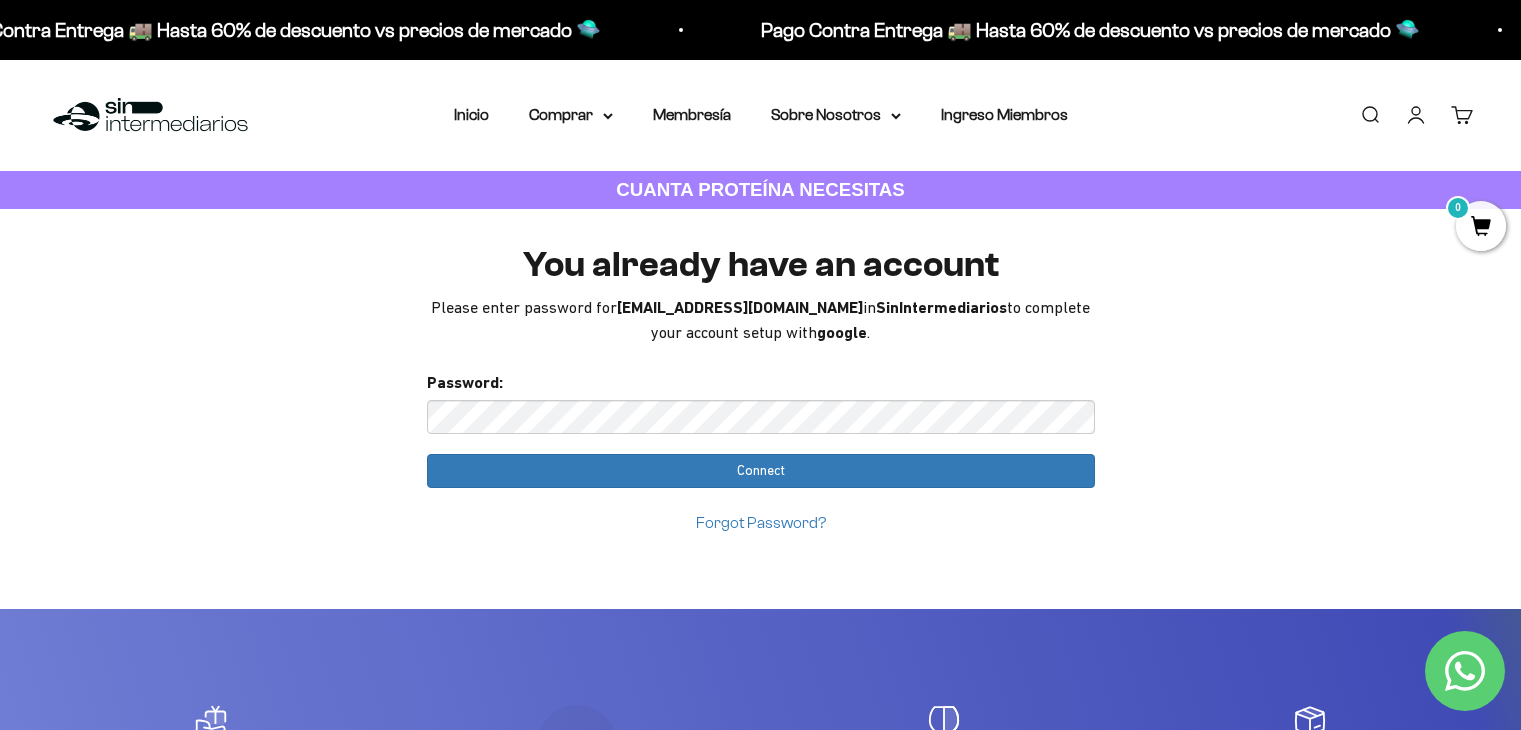 scroll, scrollTop: 0, scrollLeft: 0, axis: both 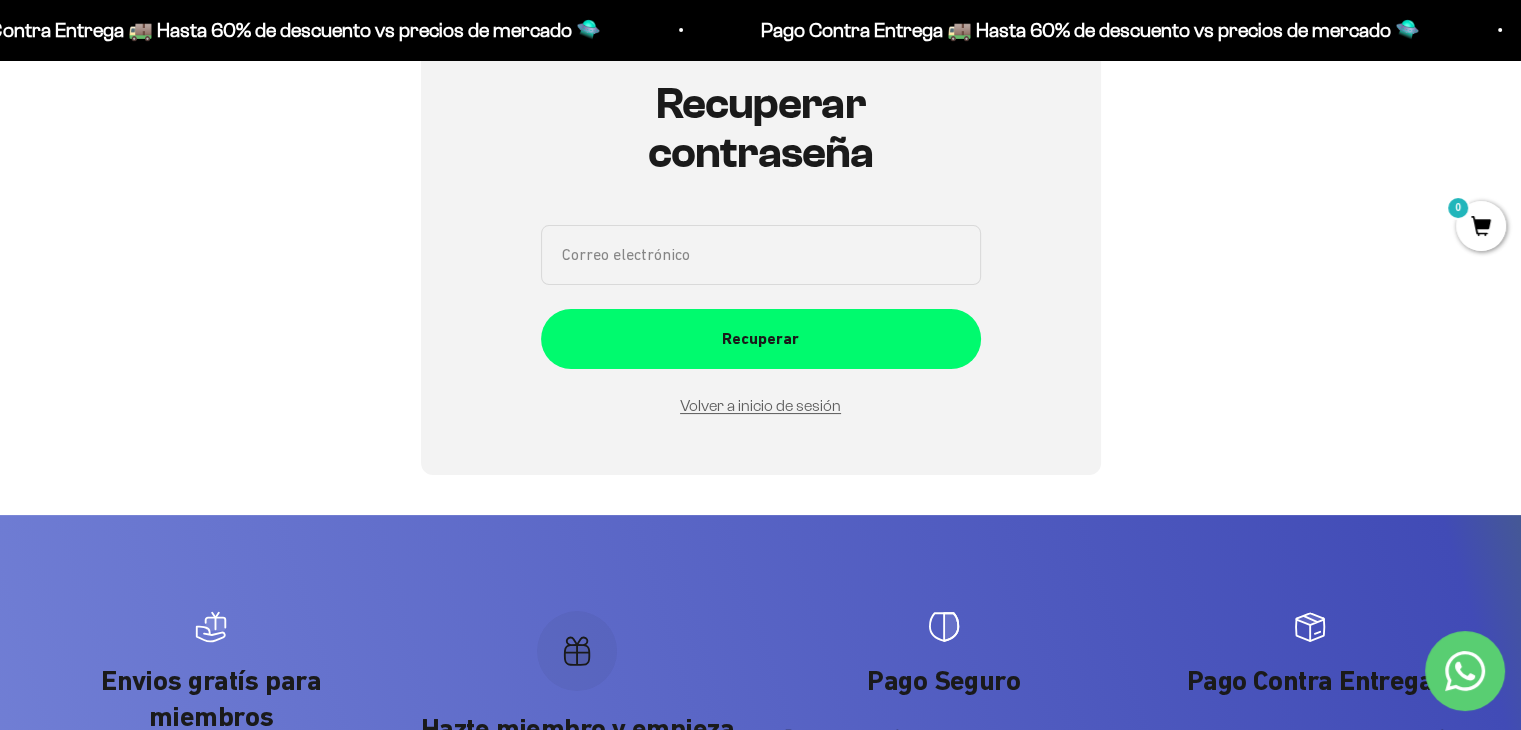 click on "Correo electrónico" at bounding box center (761, 255) 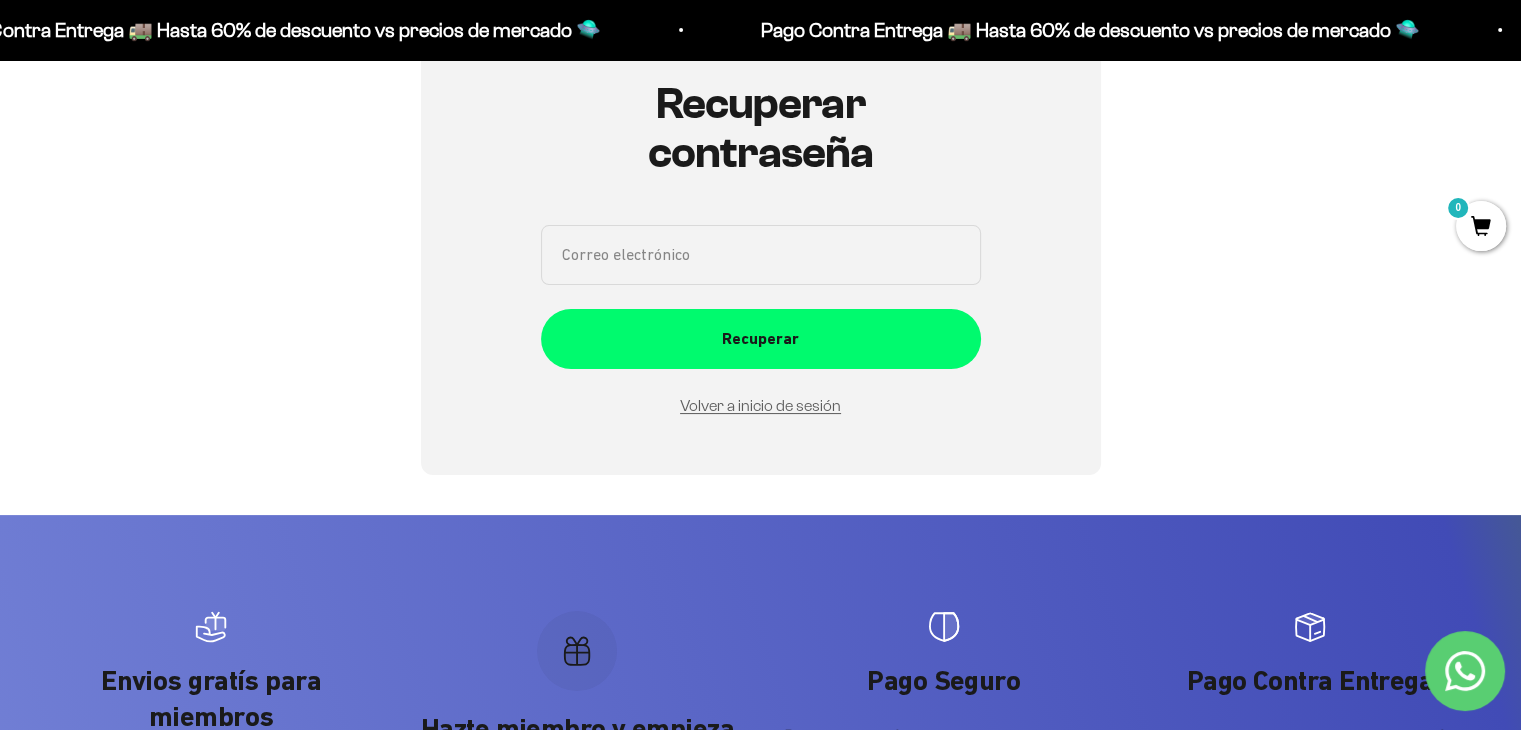 type on "[EMAIL_ADDRESS][DOMAIN_NAME]" 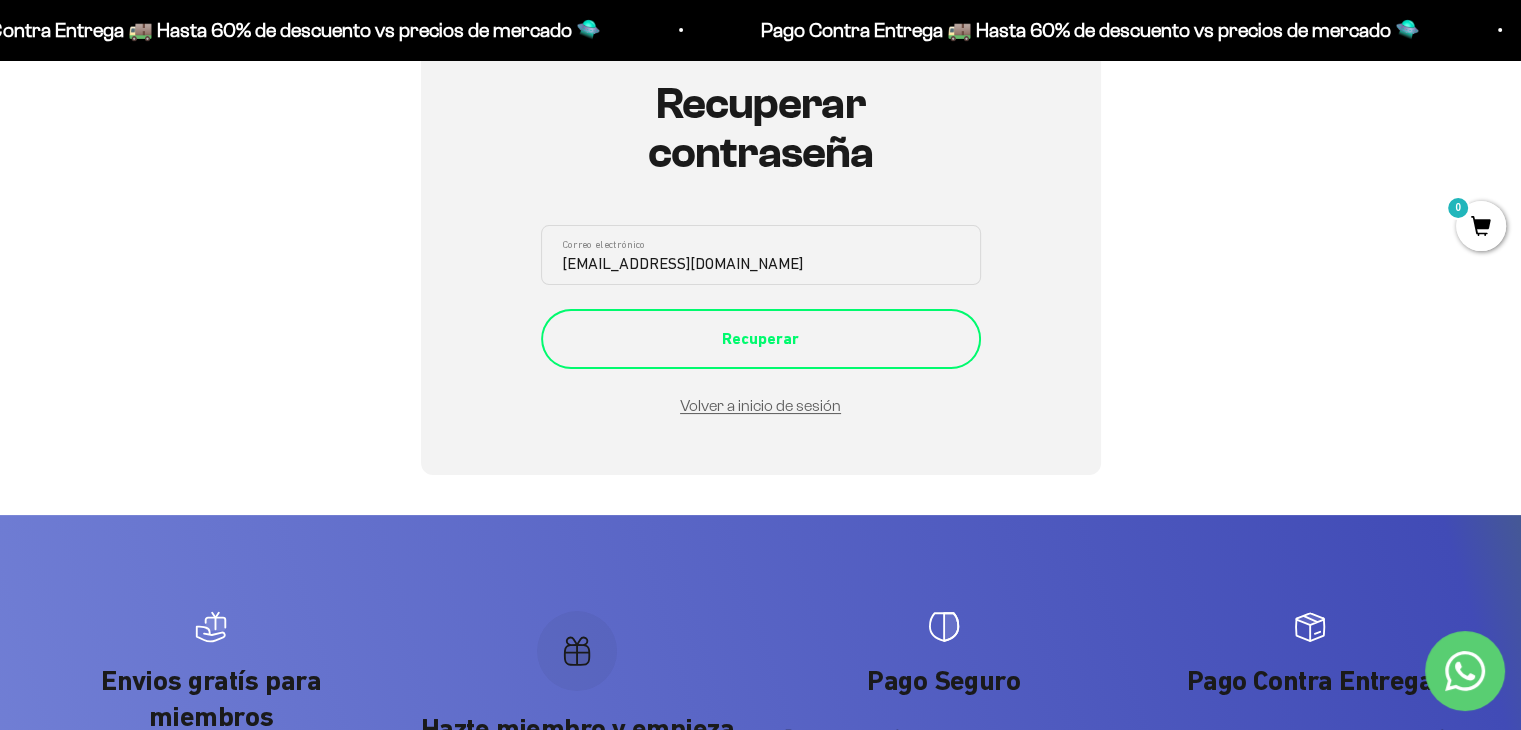 click on "Recuperar" at bounding box center [761, 339] 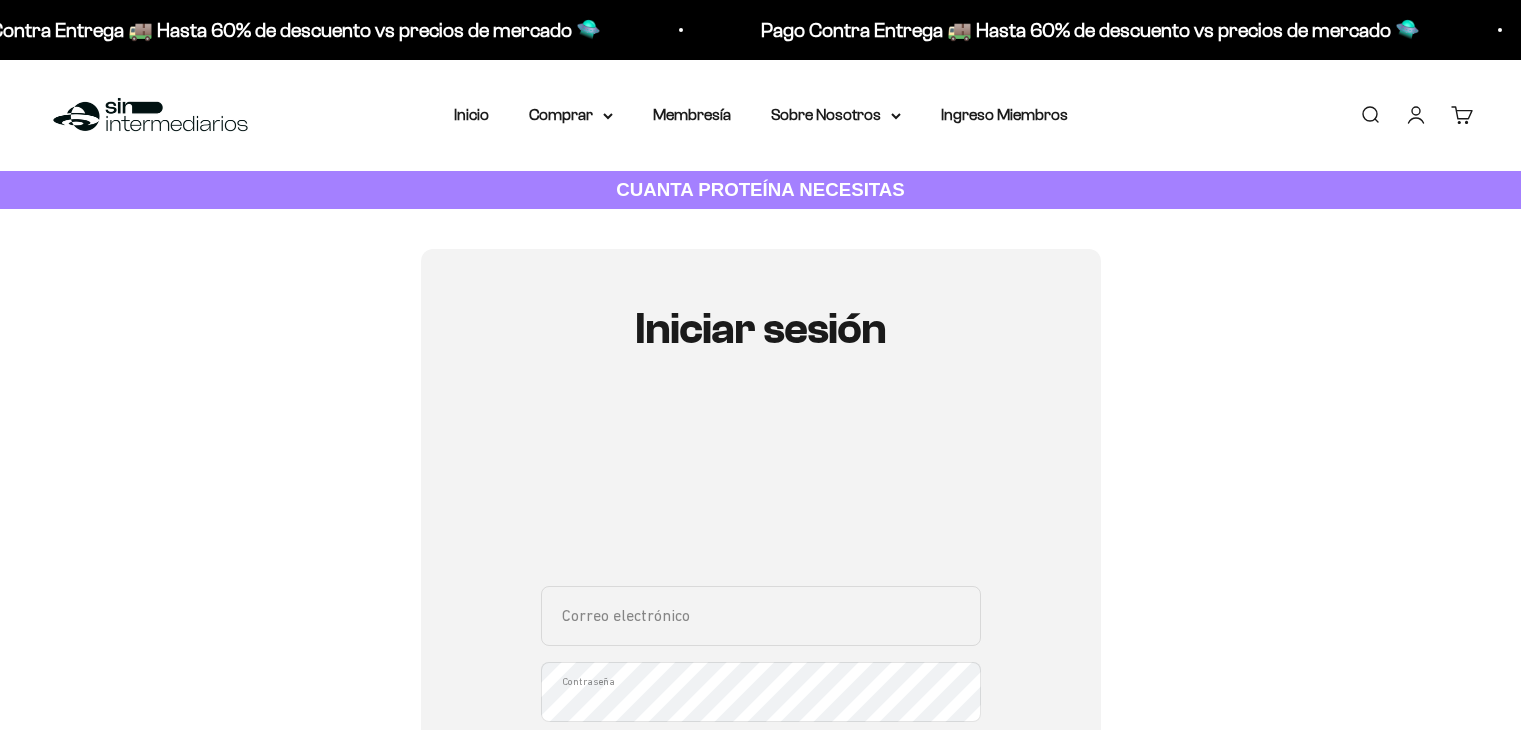 scroll, scrollTop: 0, scrollLeft: 0, axis: both 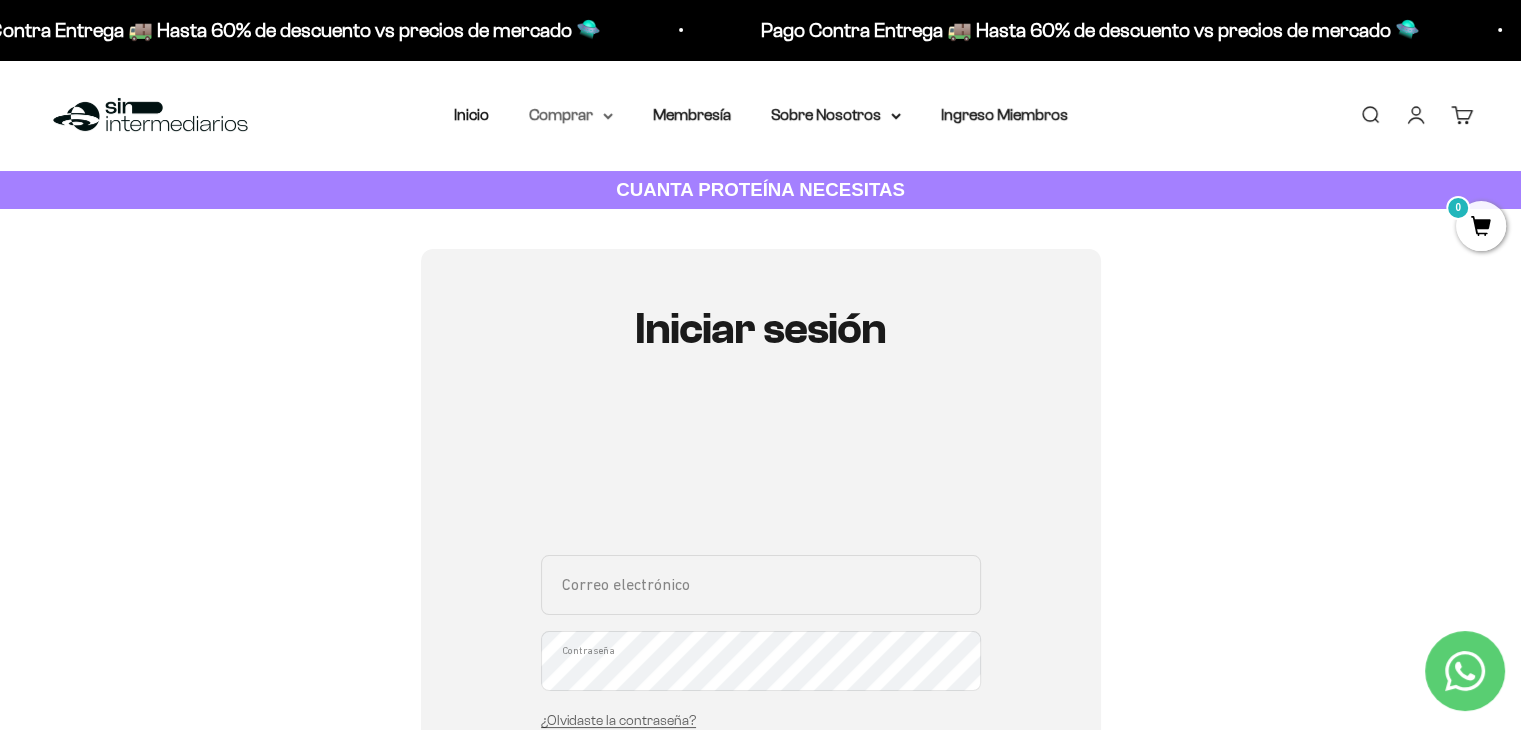 click on "Comprar" at bounding box center [571, 115] 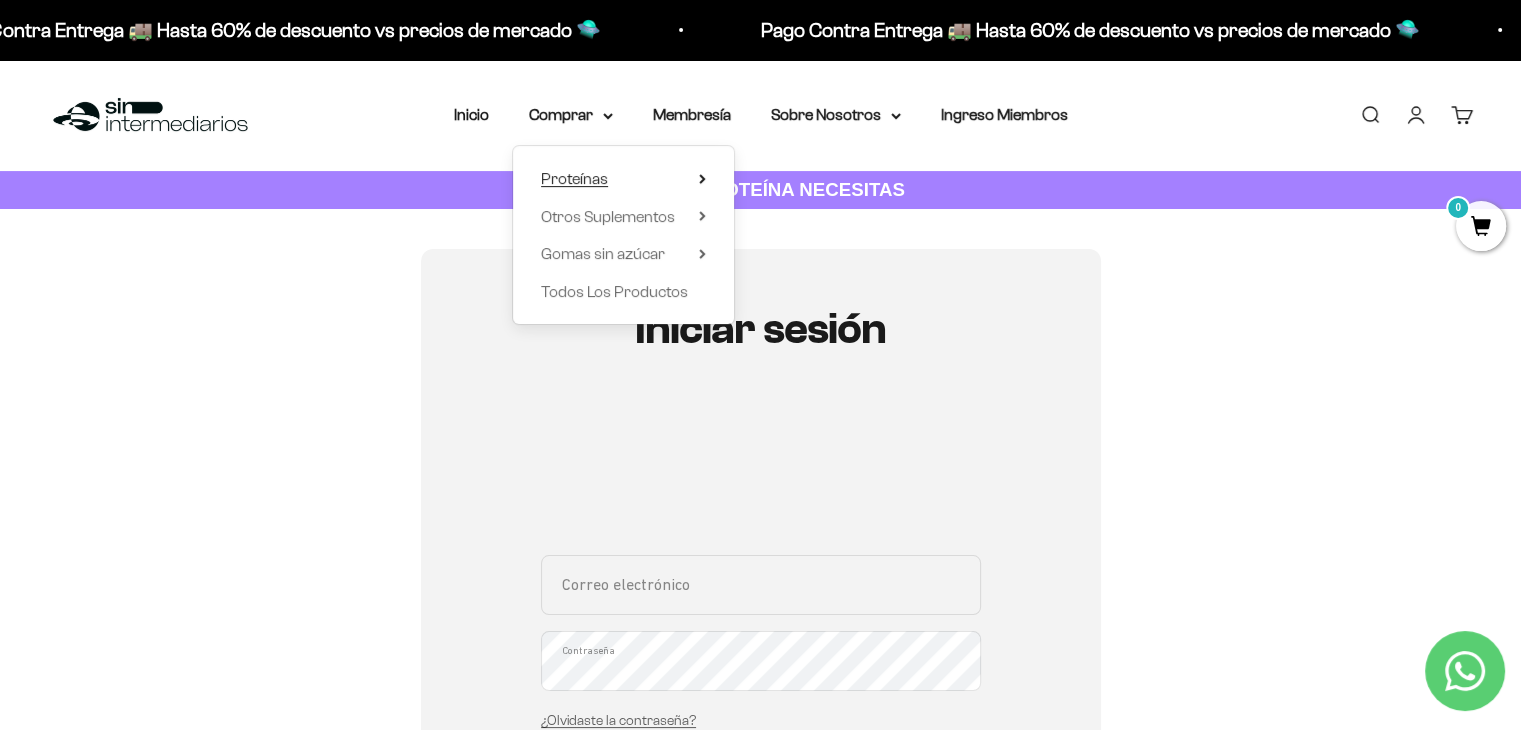 click on "Proteínas" at bounding box center (623, 179) 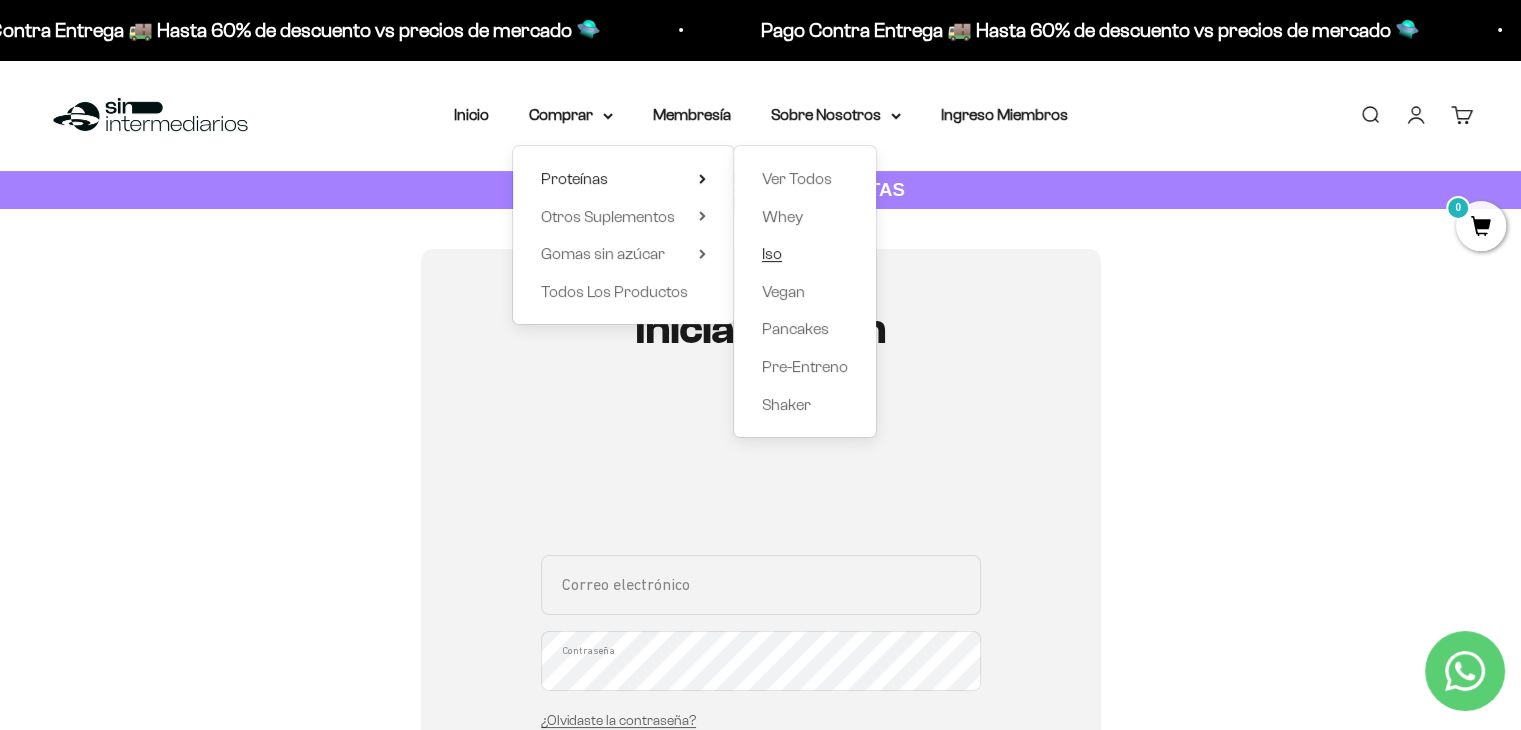 click on "Iso" at bounding box center [805, 254] 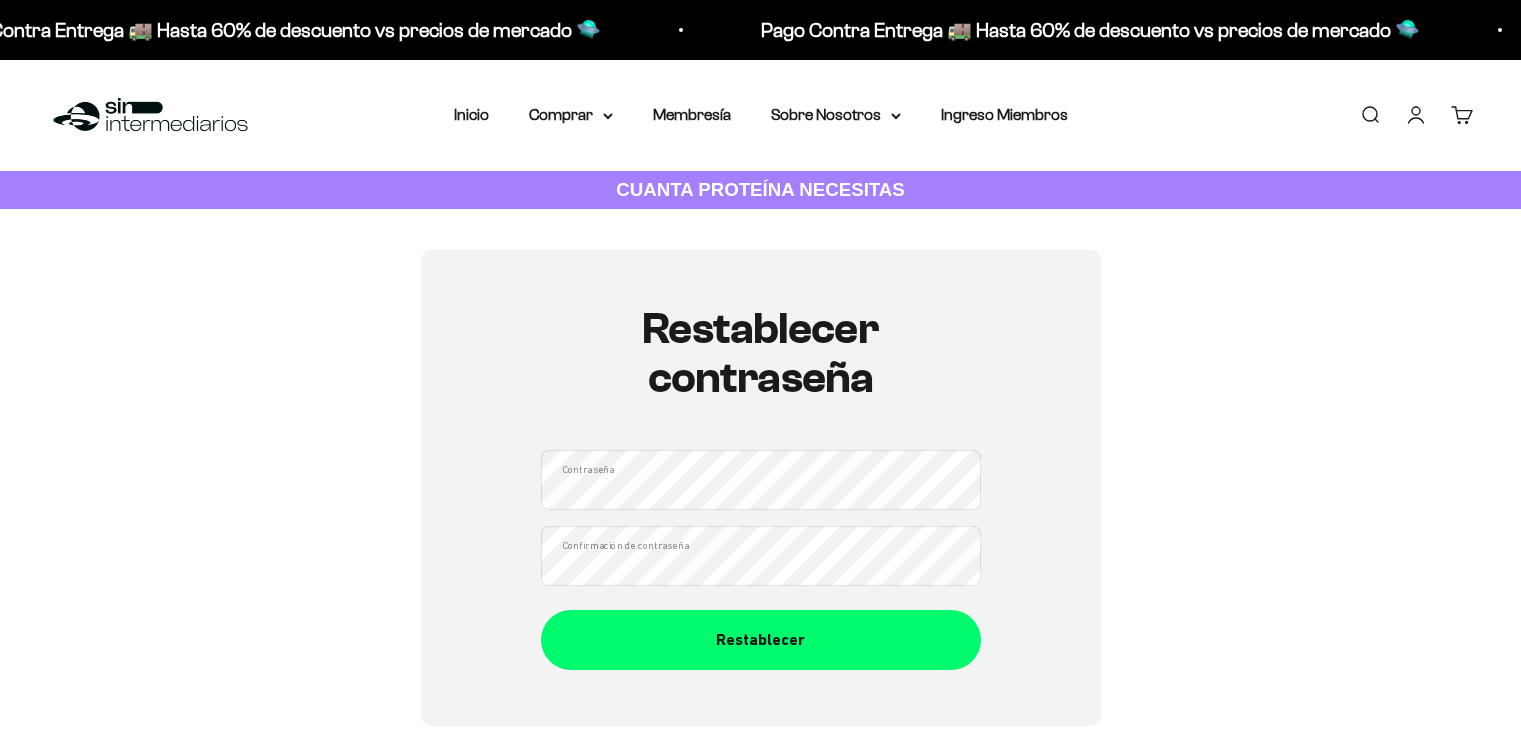 scroll, scrollTop: 0, scrollLeft: 0, axis: both 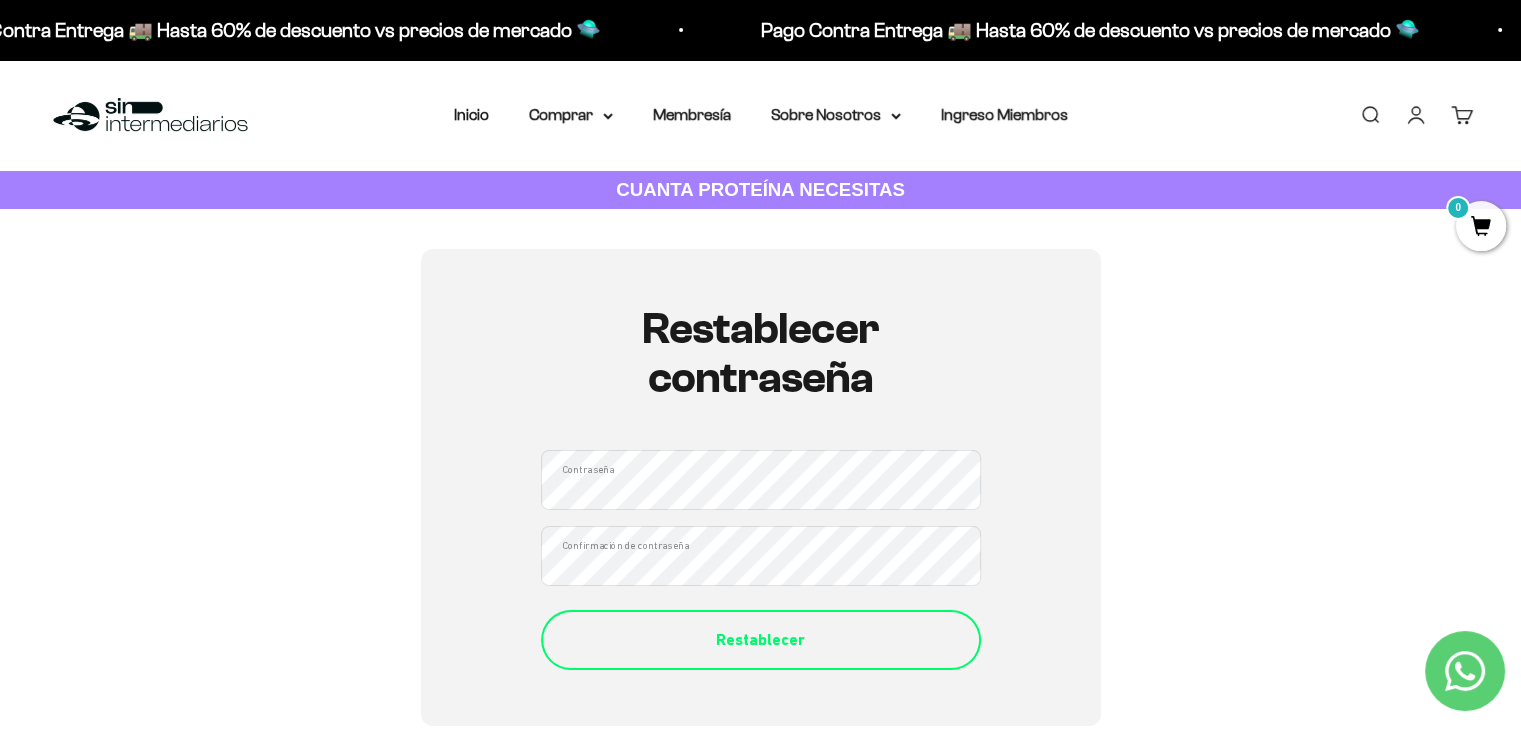 click on "Restablecer" at bounding box center (761, 640) 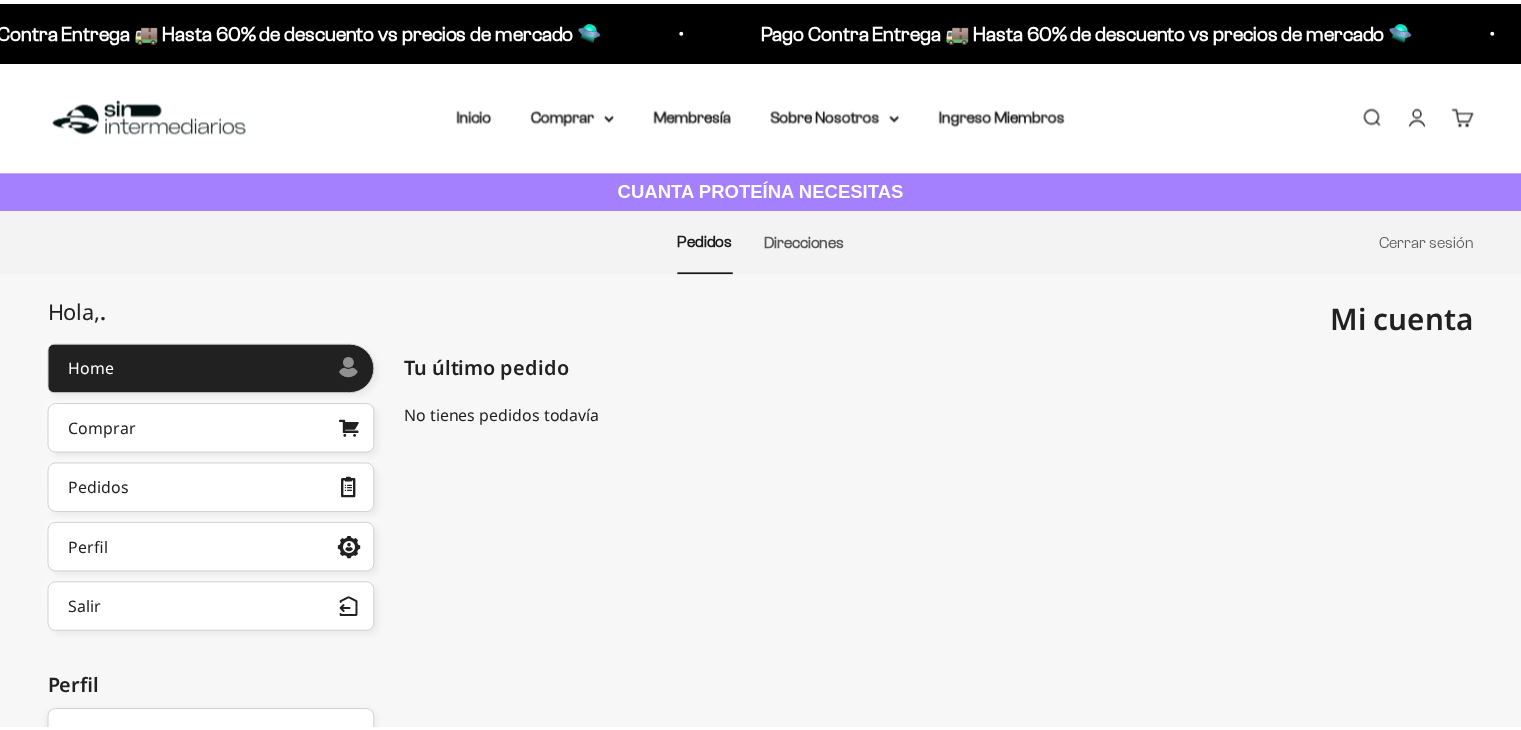 scroll, scrollTop: 0, scrollLeft: 0, axis: both 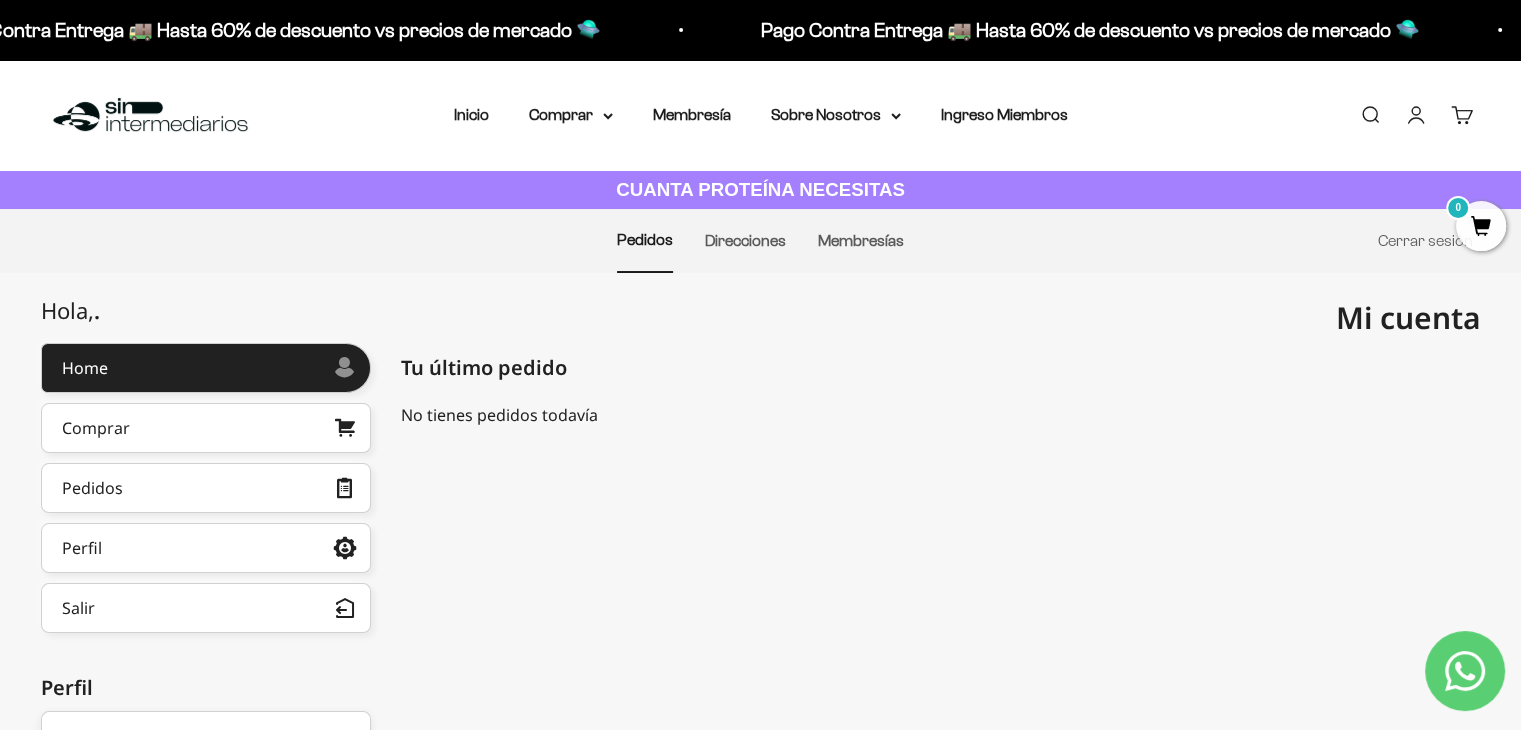 click on "Menú
Buscar
Inicio
Comprar
Proteínas
Ver Todos
Whey
Iso Vegan Pancakes Pre-Entreno 0" at bounding box center (760, 115) 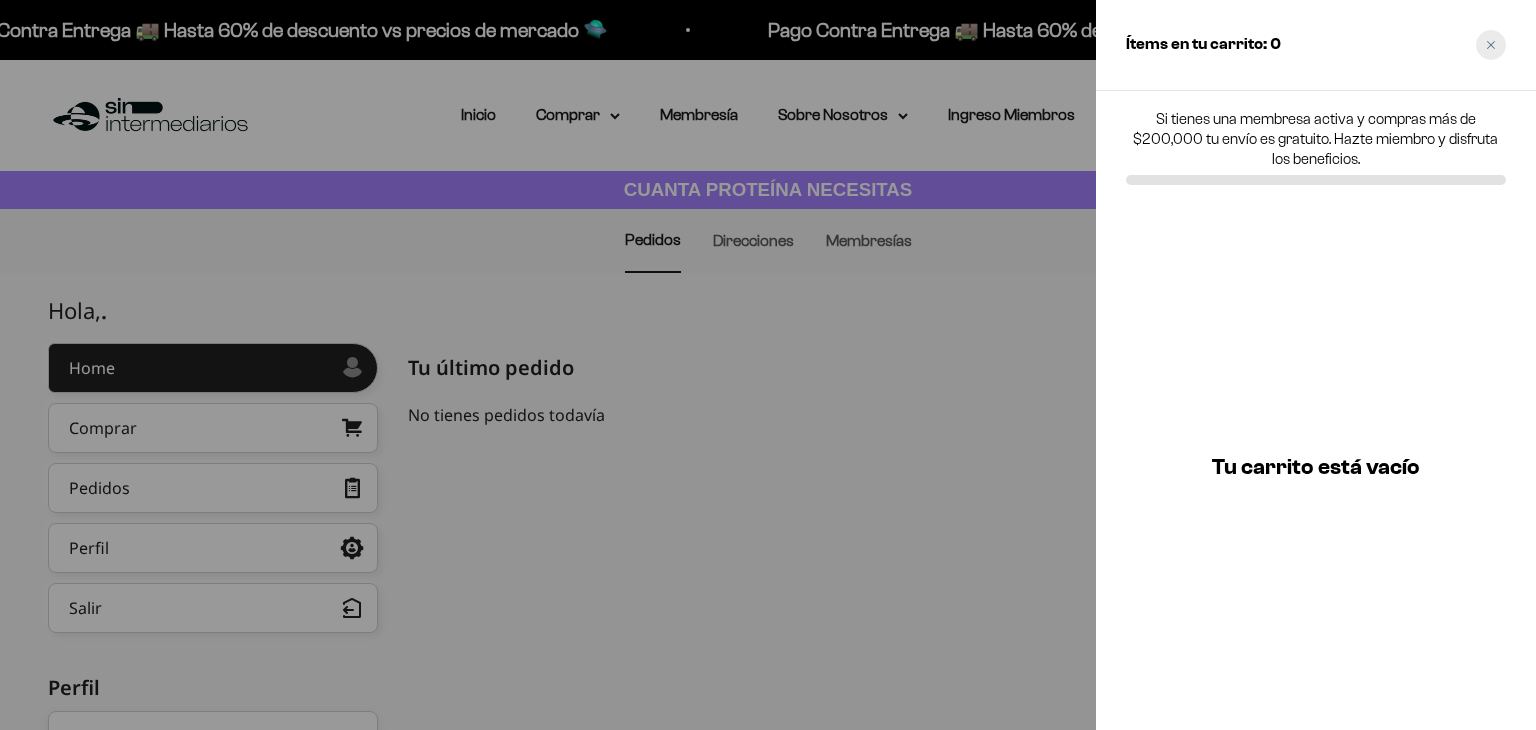 click at bounding box center [1491, 45] 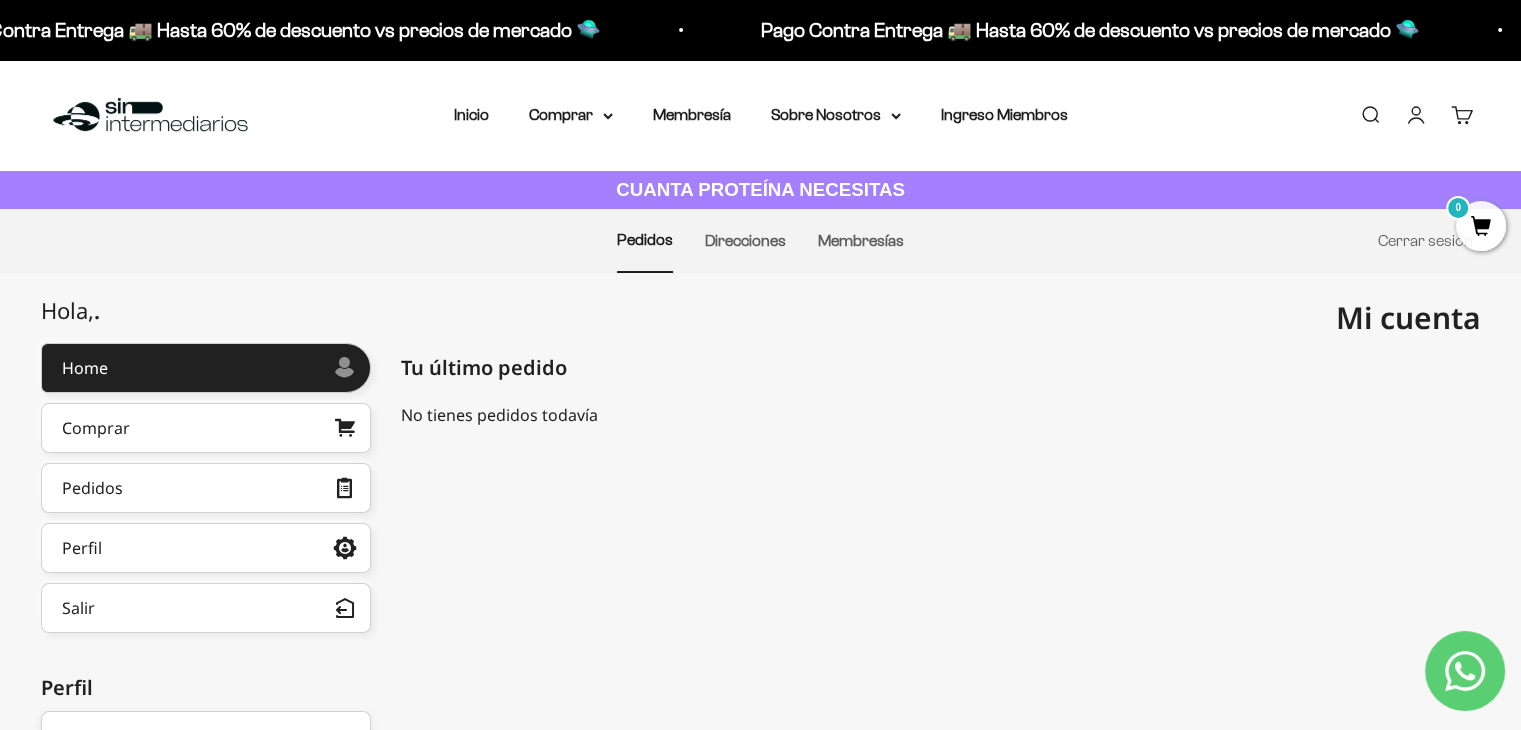 click on "Menú
Buscar
Inicio
Comprar
Proteínas
Ver Todos
Whey
Iso Vegan Pancakes Pre-Entreno 0" at bounding box center [760, 115] 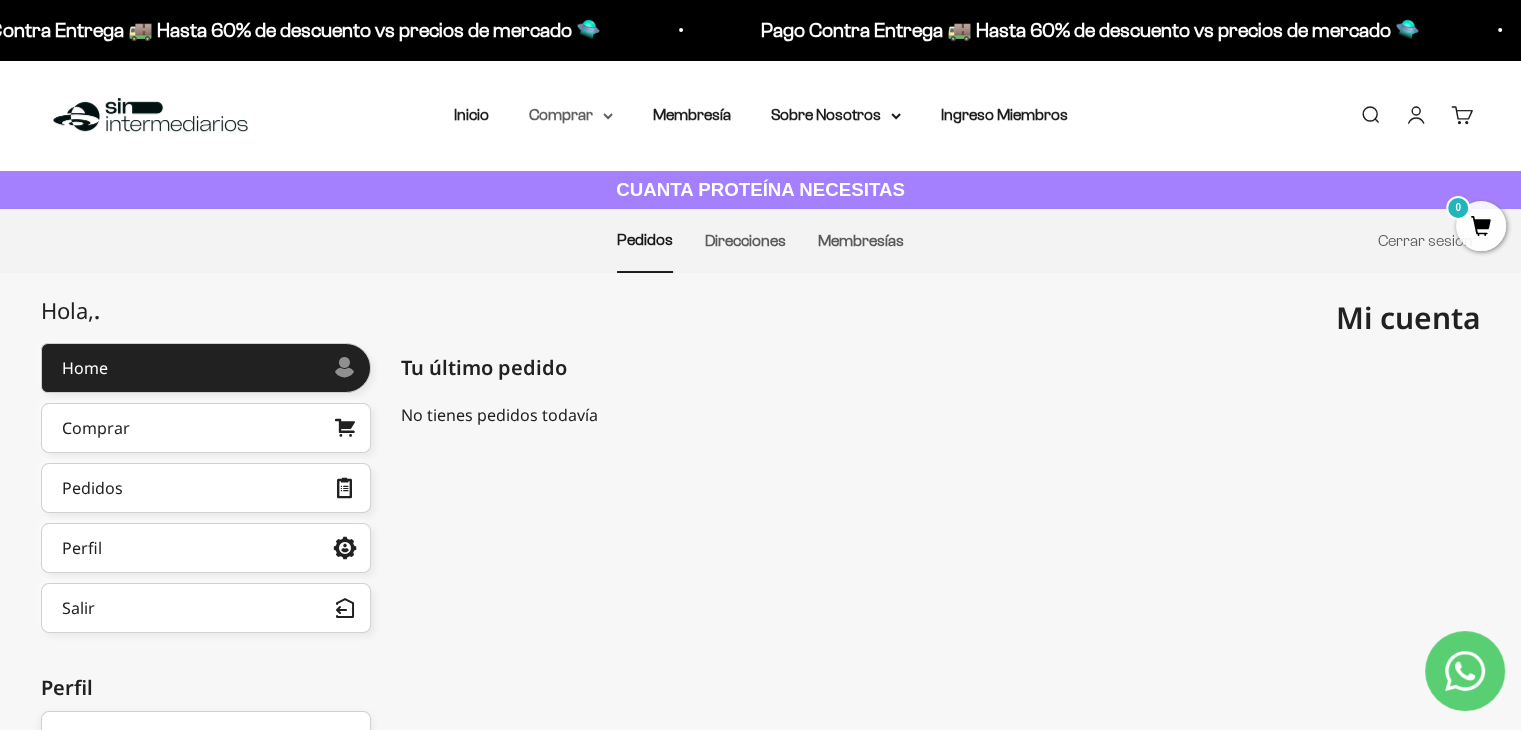 click on "Comprar" at bounding box center [571, 115] 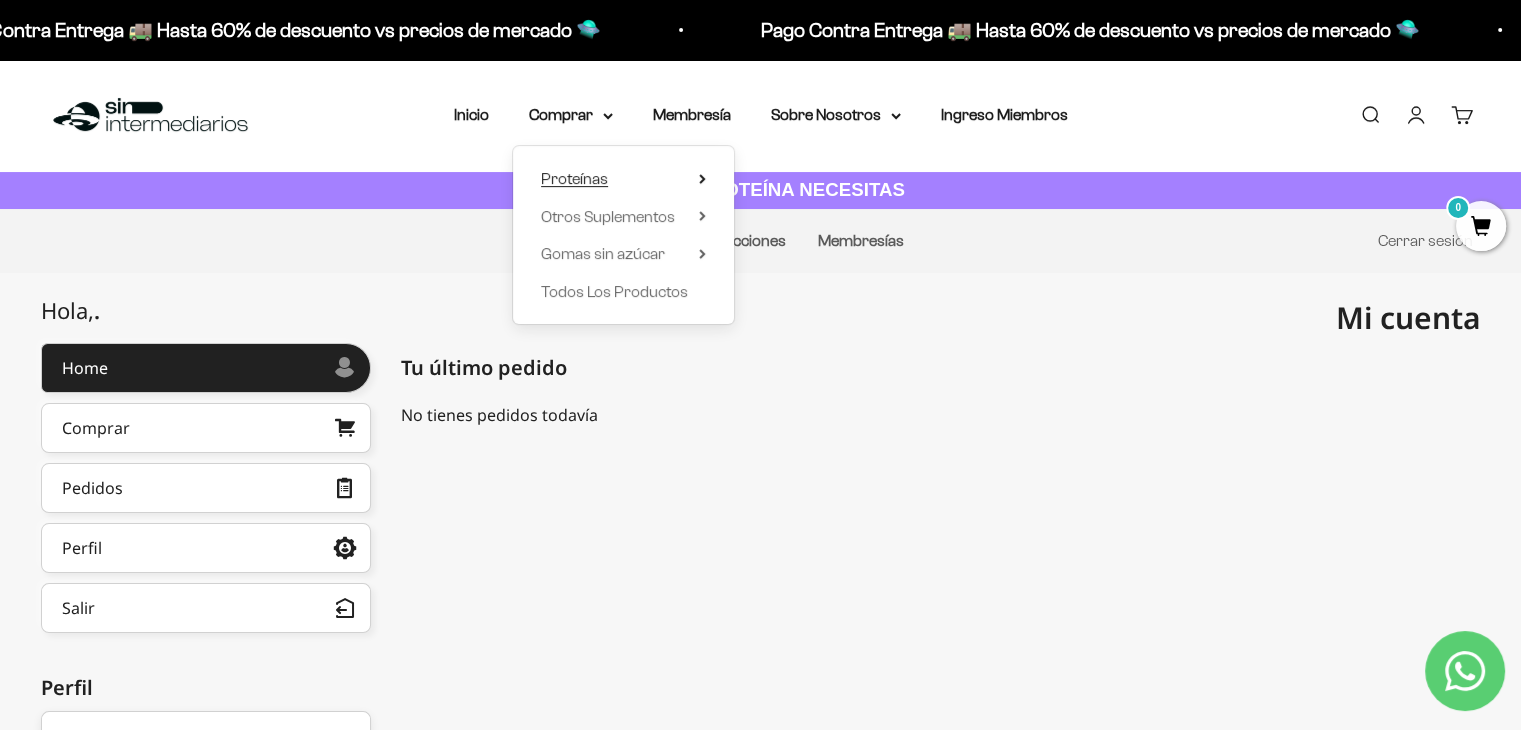 click on "Proteínas" at bounding box center (623, 179) 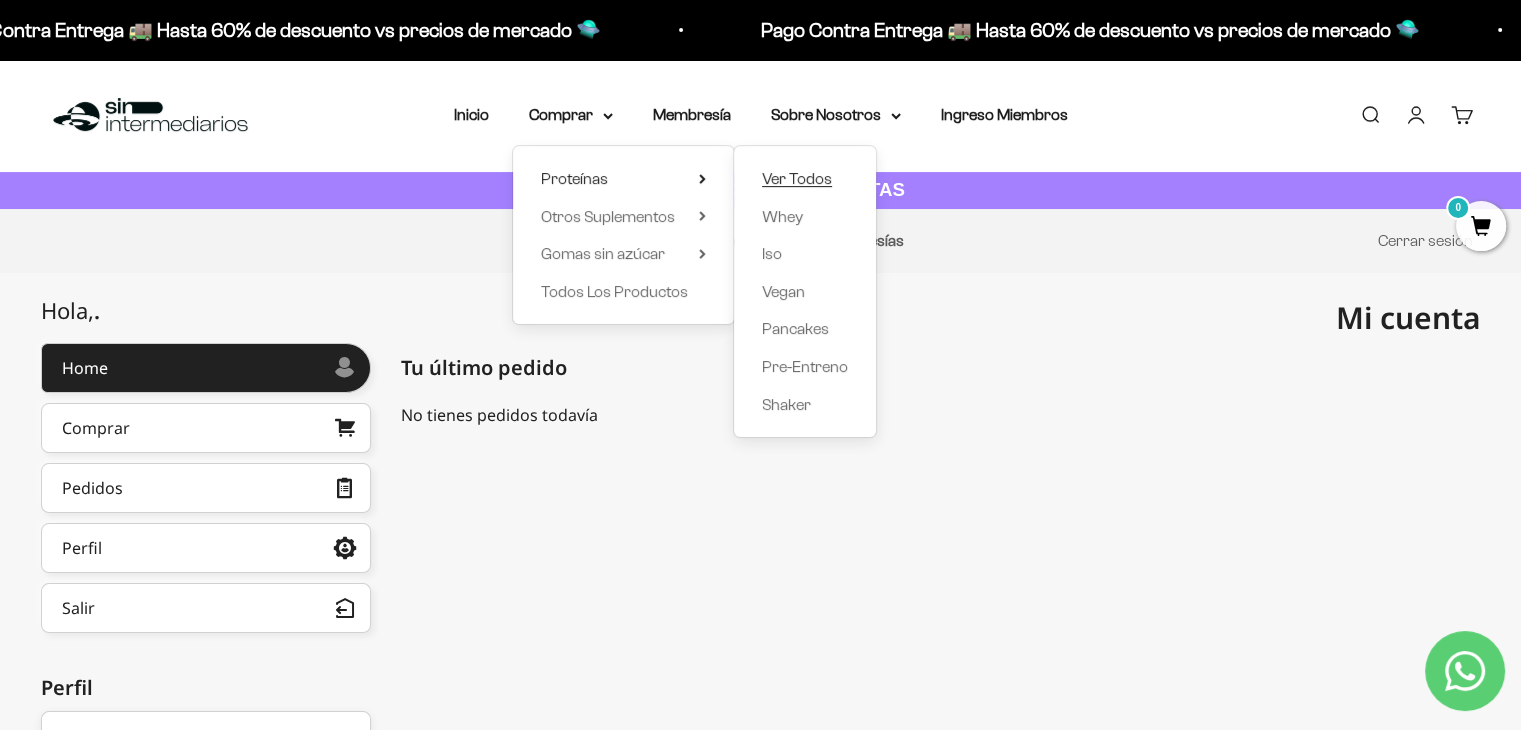 click on "Ver Todos" at bounding box center (797, 179) 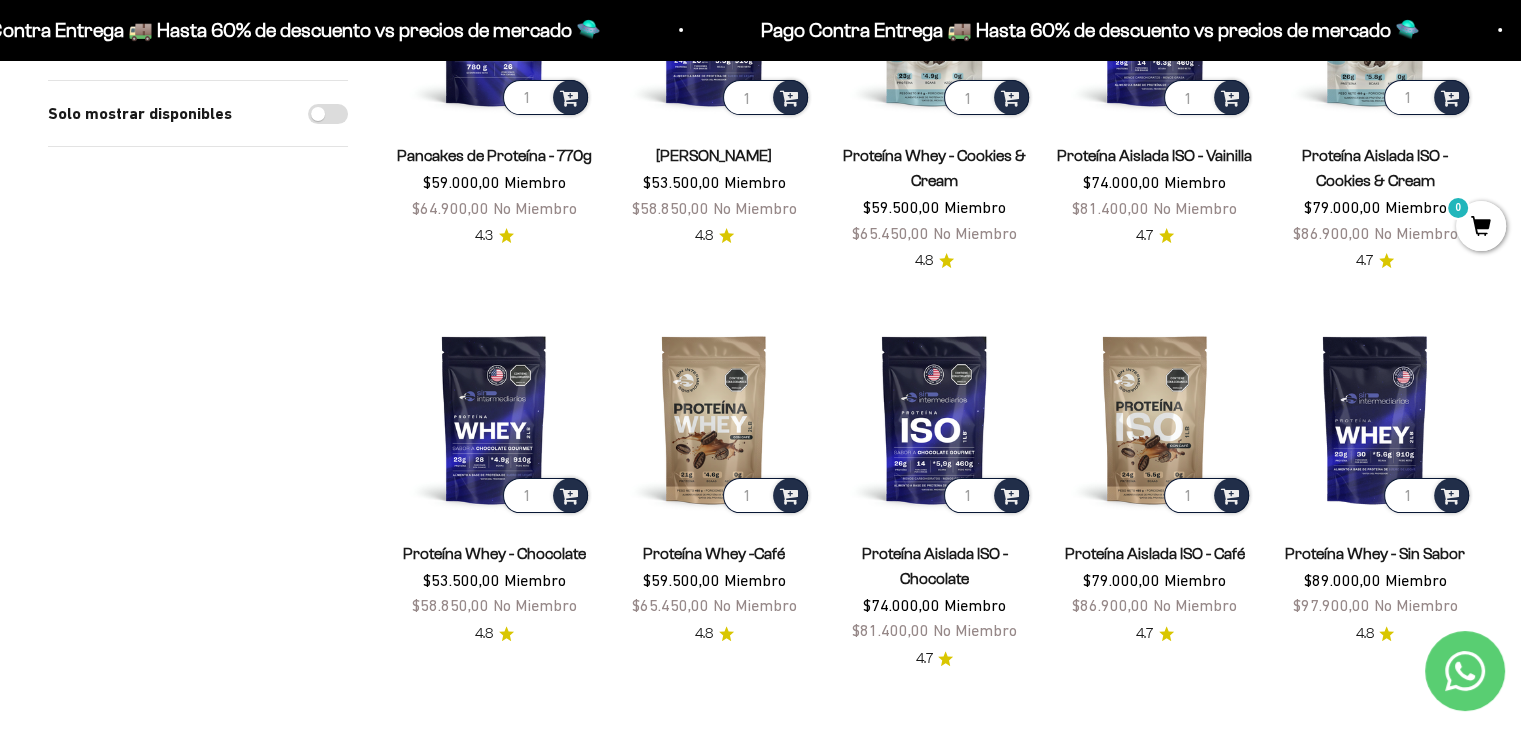 scroll, scrollTop: 400, scrollLeft: 0, axis: vertical 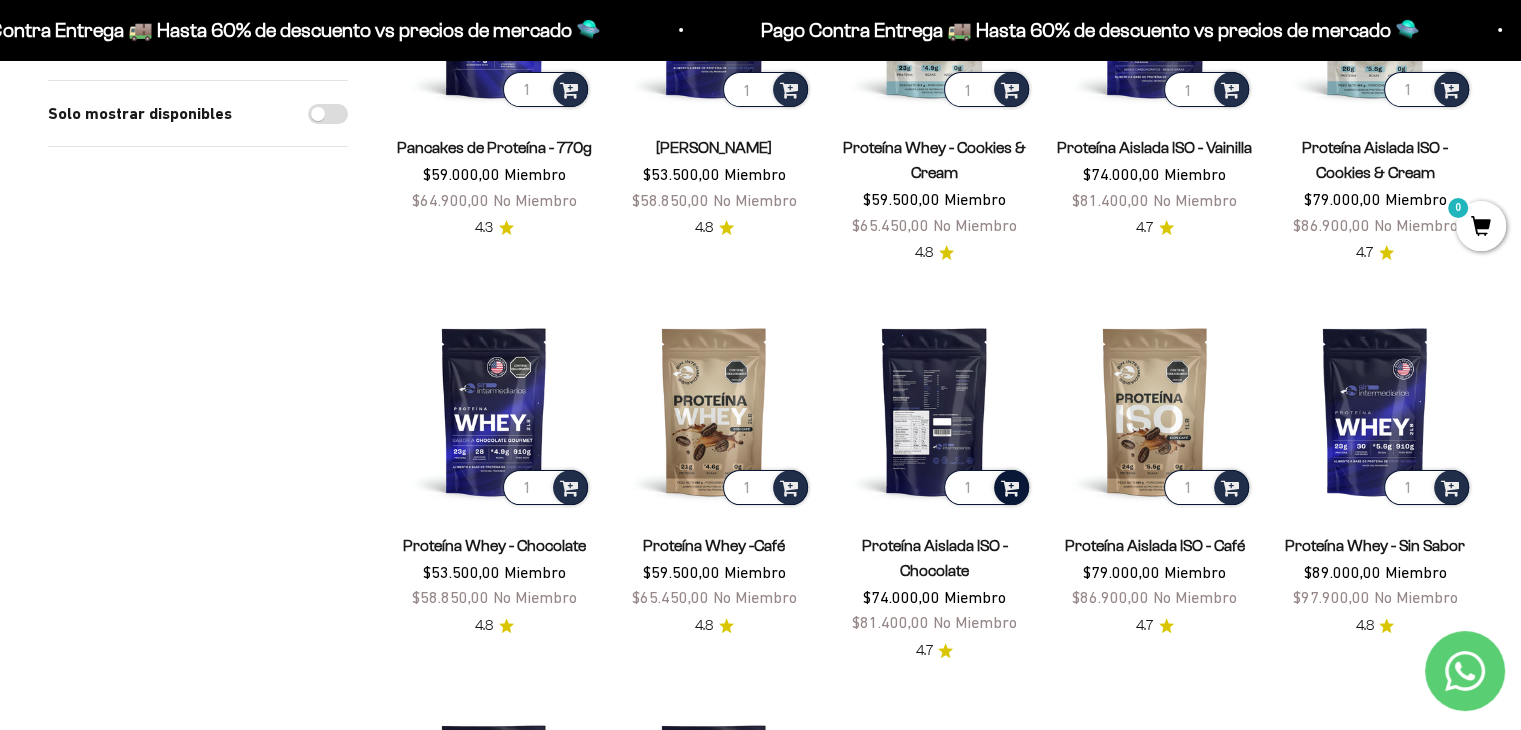 click at bounding box center (1010, 486) 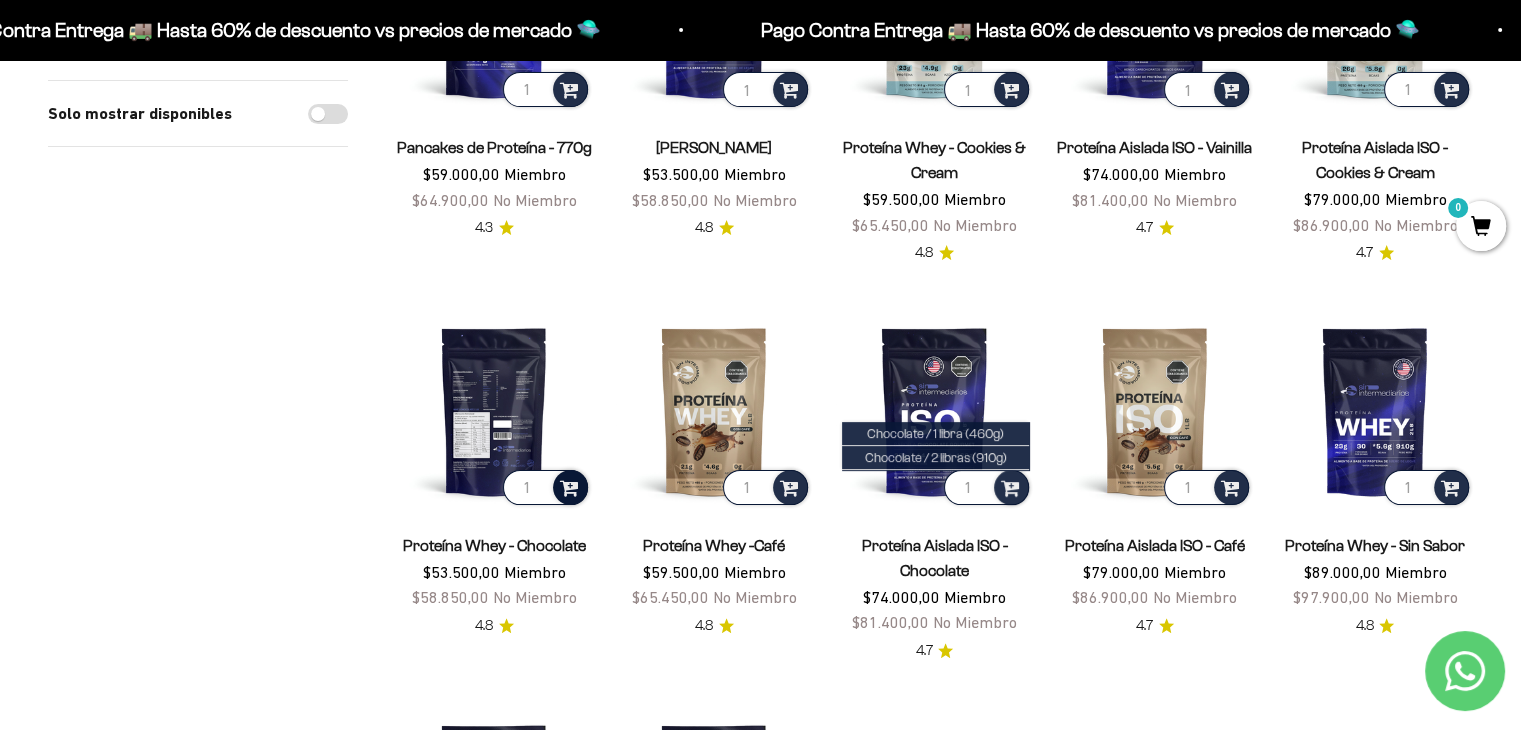 scroll, scrollTop: 200, scrollLeft: 0, axis: vertical 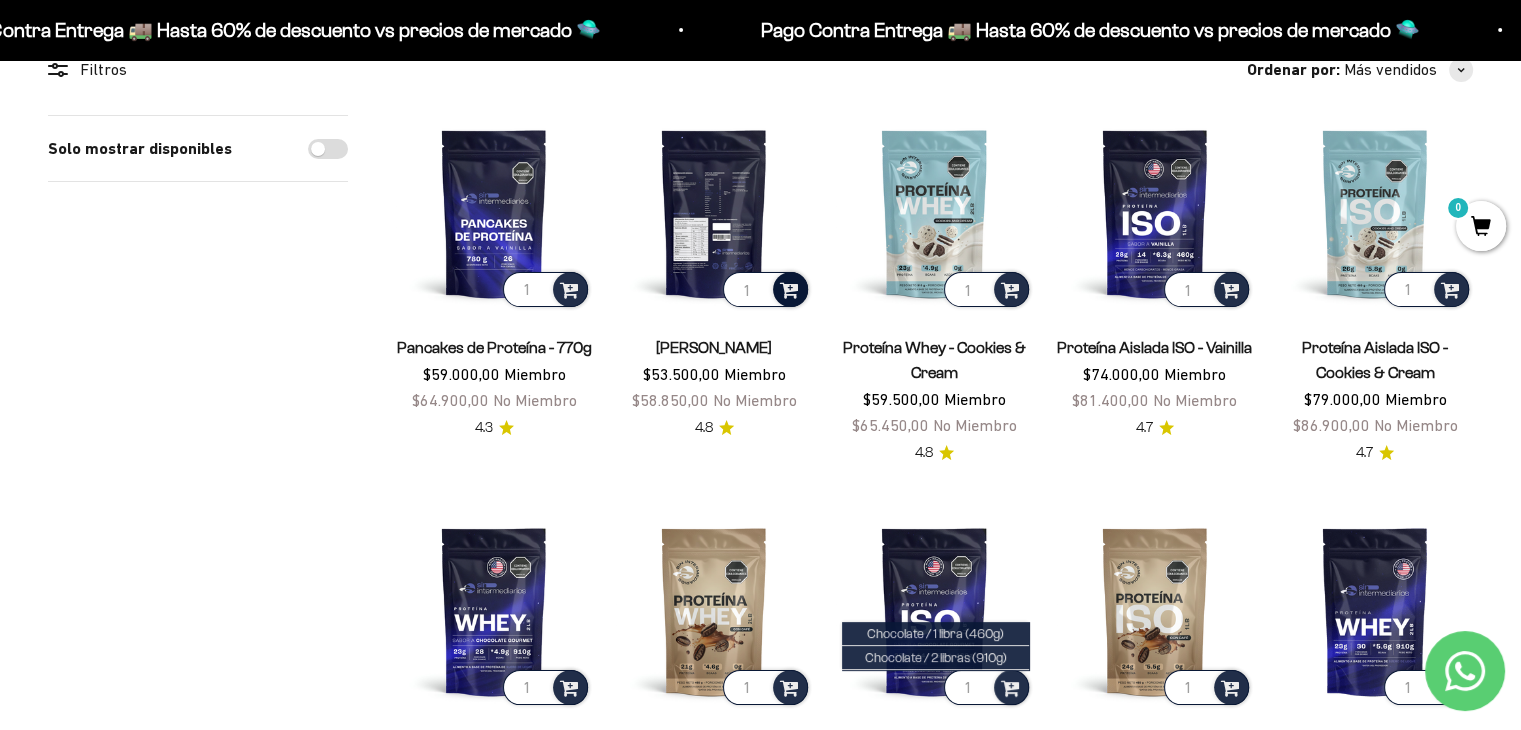 click at bounding box center [789, 288] 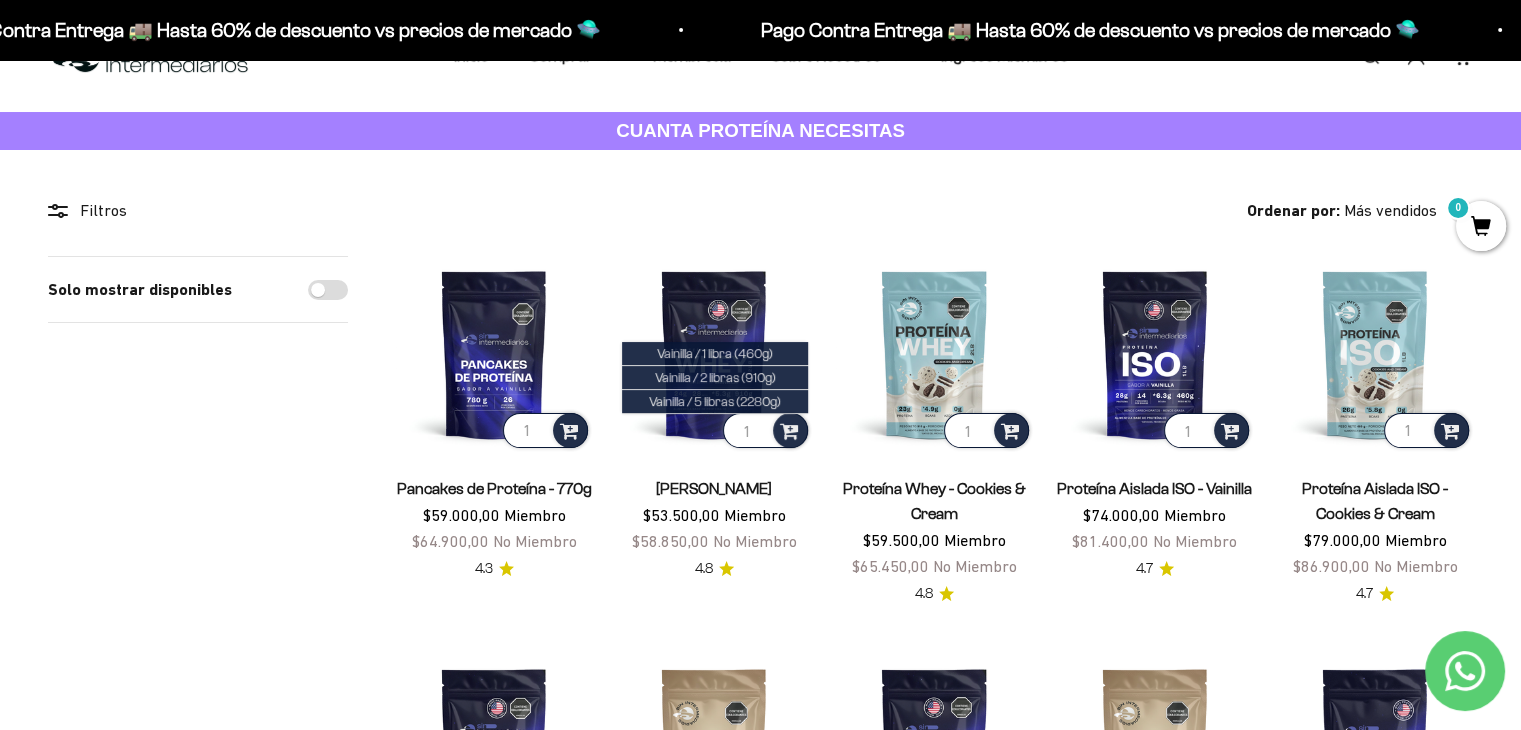 scroll, scrollTop: 0, scrollLeft: 0, axis: both 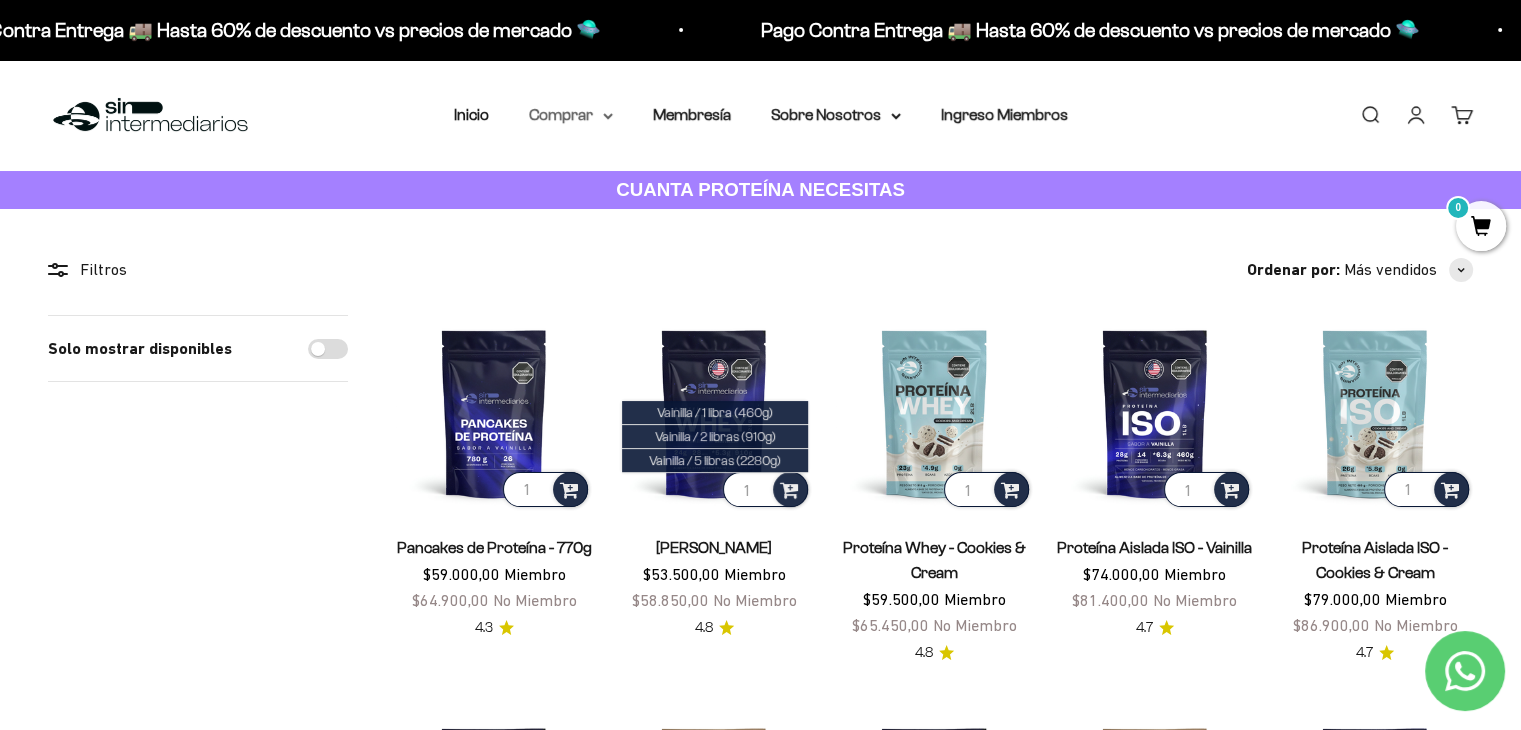 click on "Comprar" at bounding box center (571, 115) 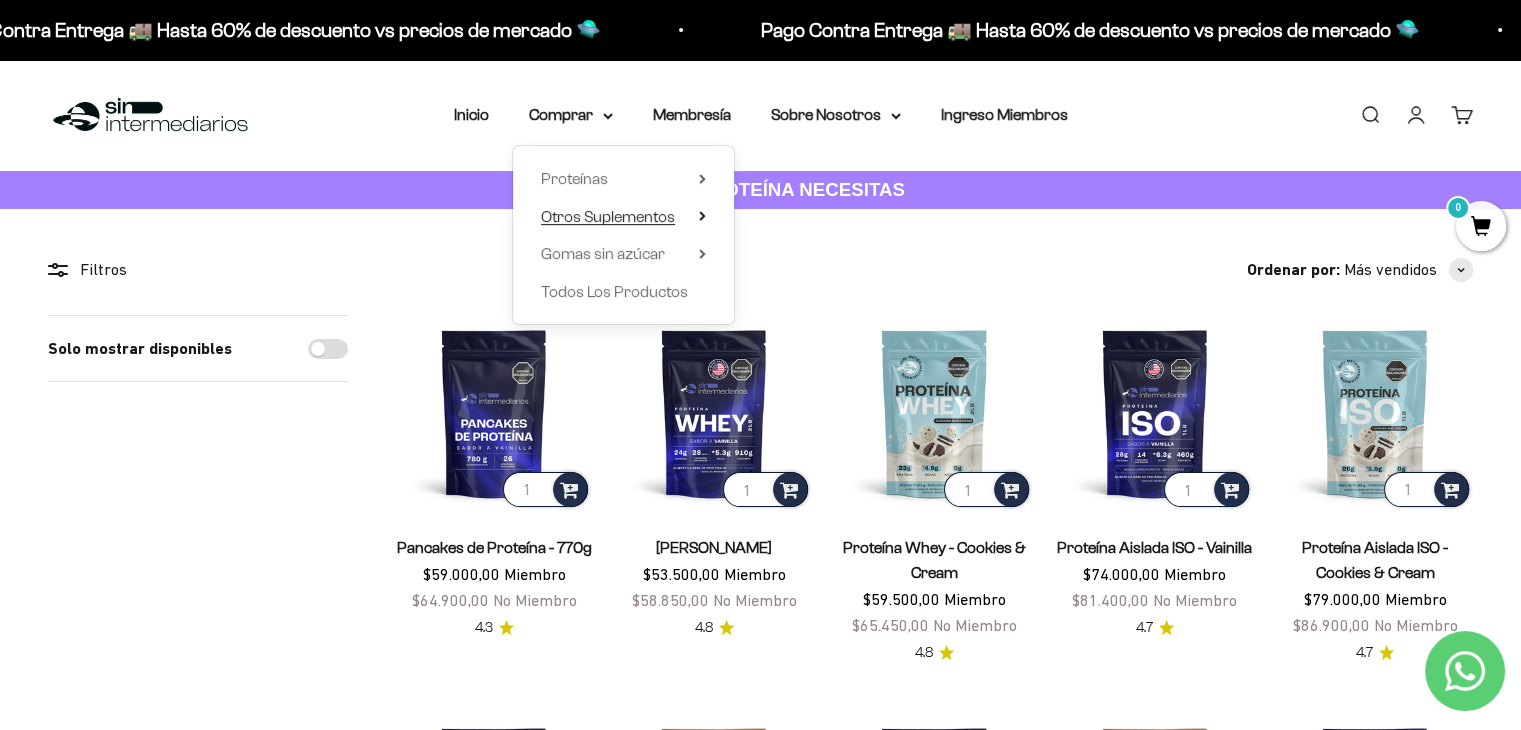 click on "Otros Suplementos" at bounding box center (608, 216) 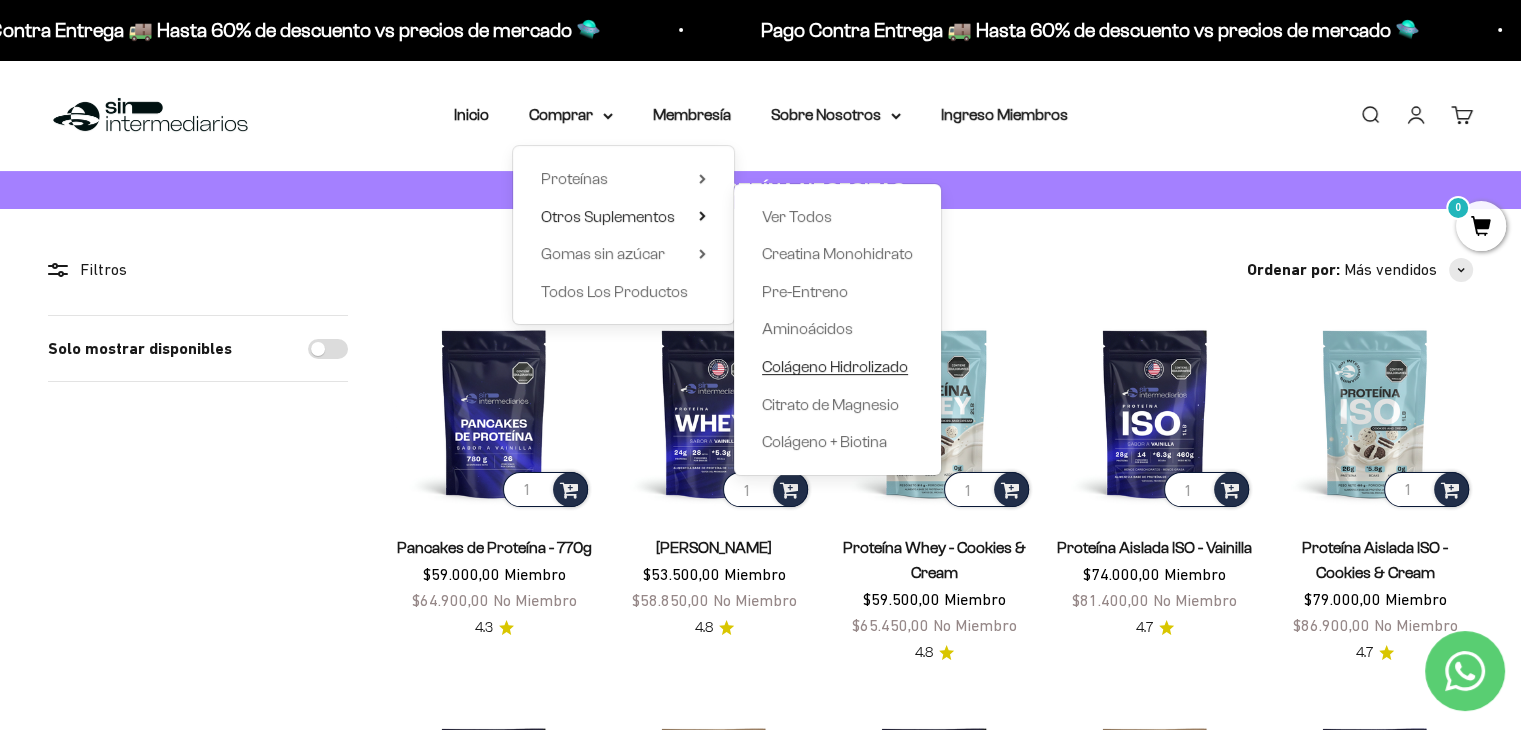 click on "Colágeno Hidrolizado" at bounding box center (835, 366) 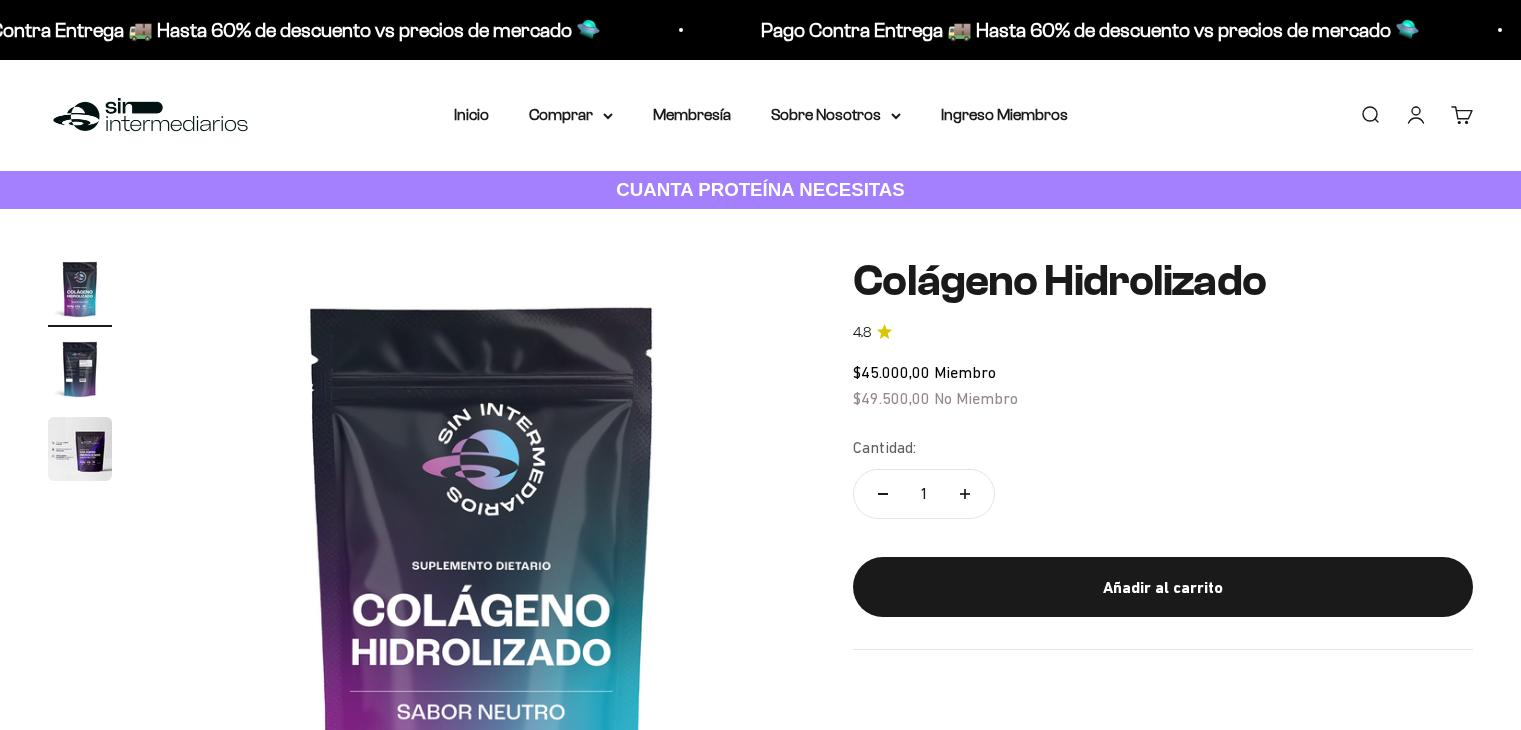 scroll, scrollTop: 0, scrollLeft: 0, axis: both 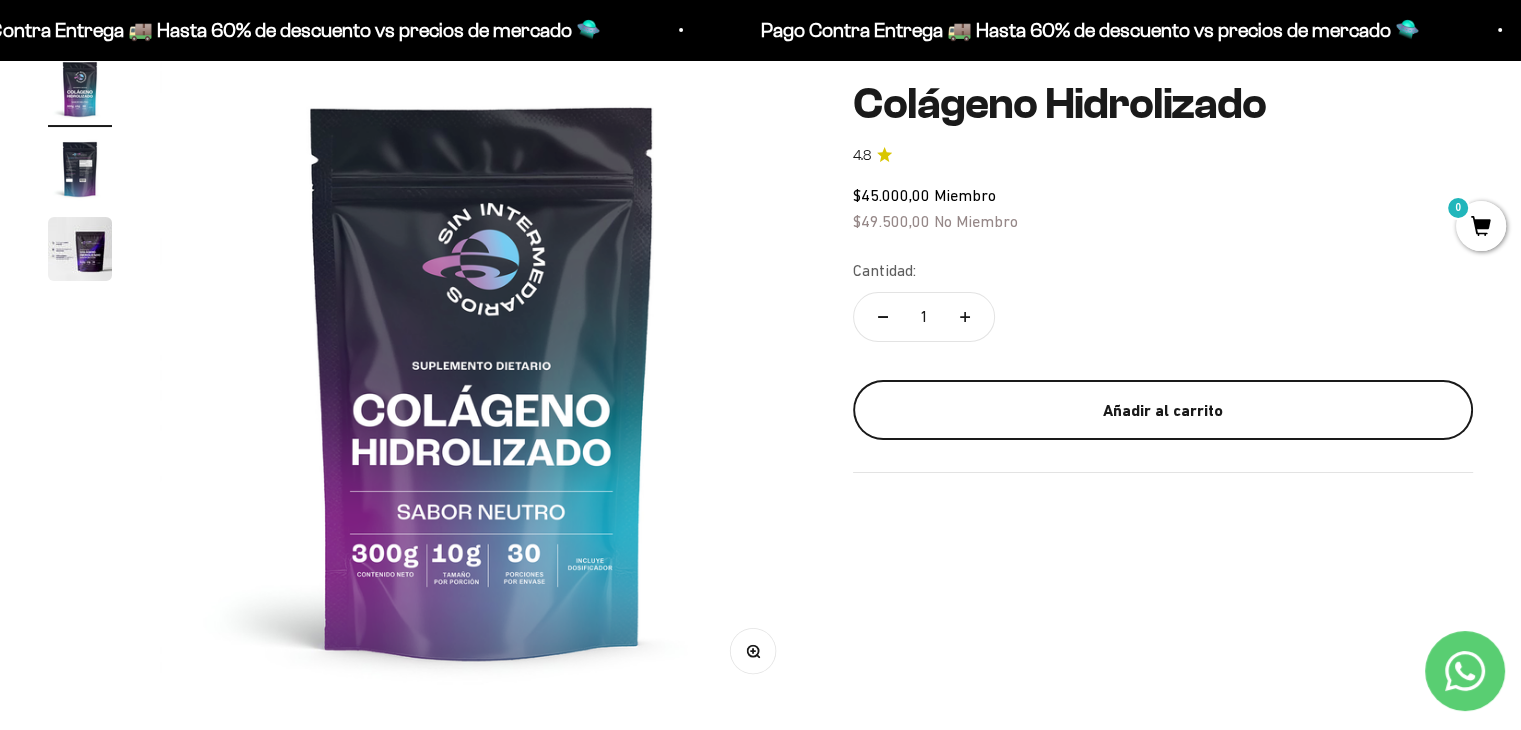 click on "Añadir al carrito" at bounding box center [1163, 410] 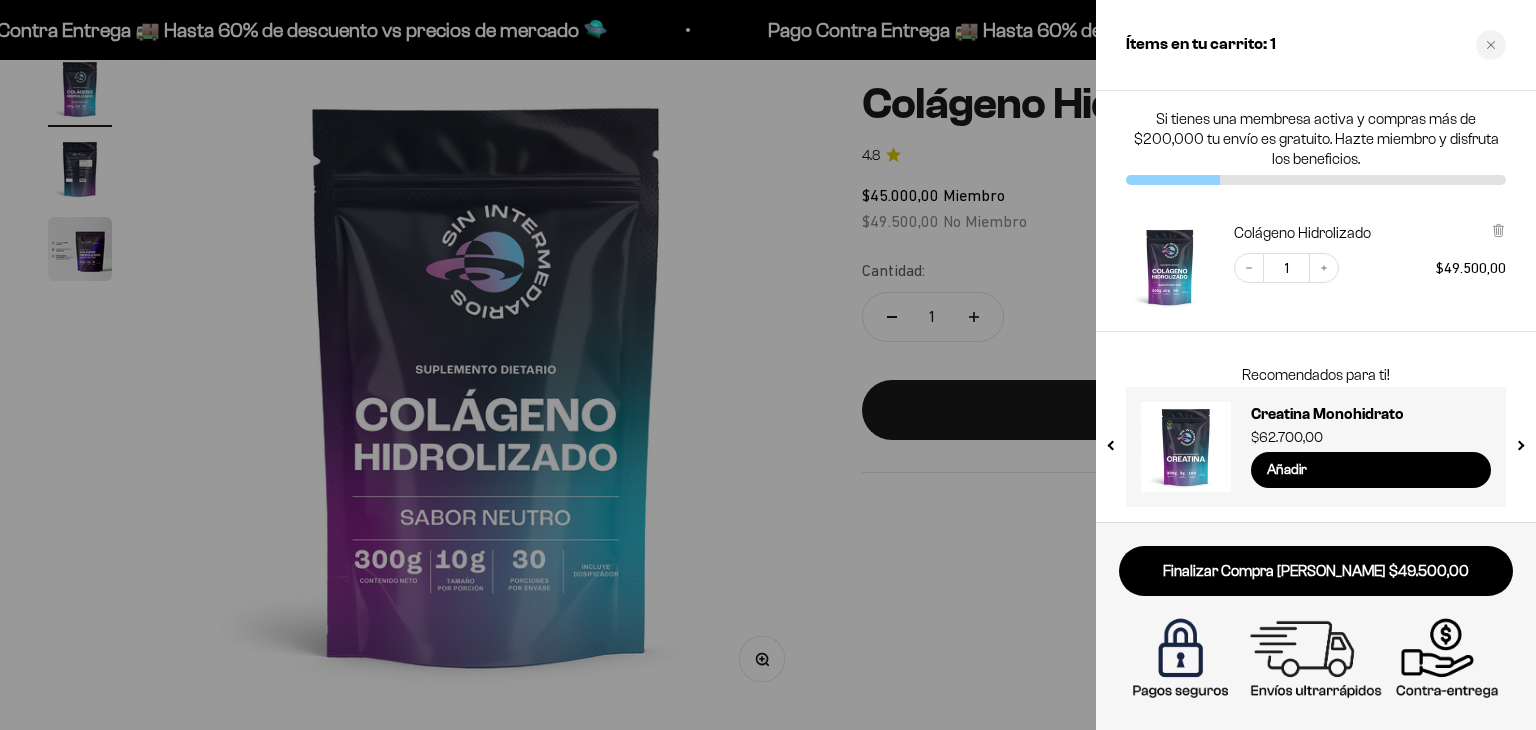 click at bounding box center [768, 365] 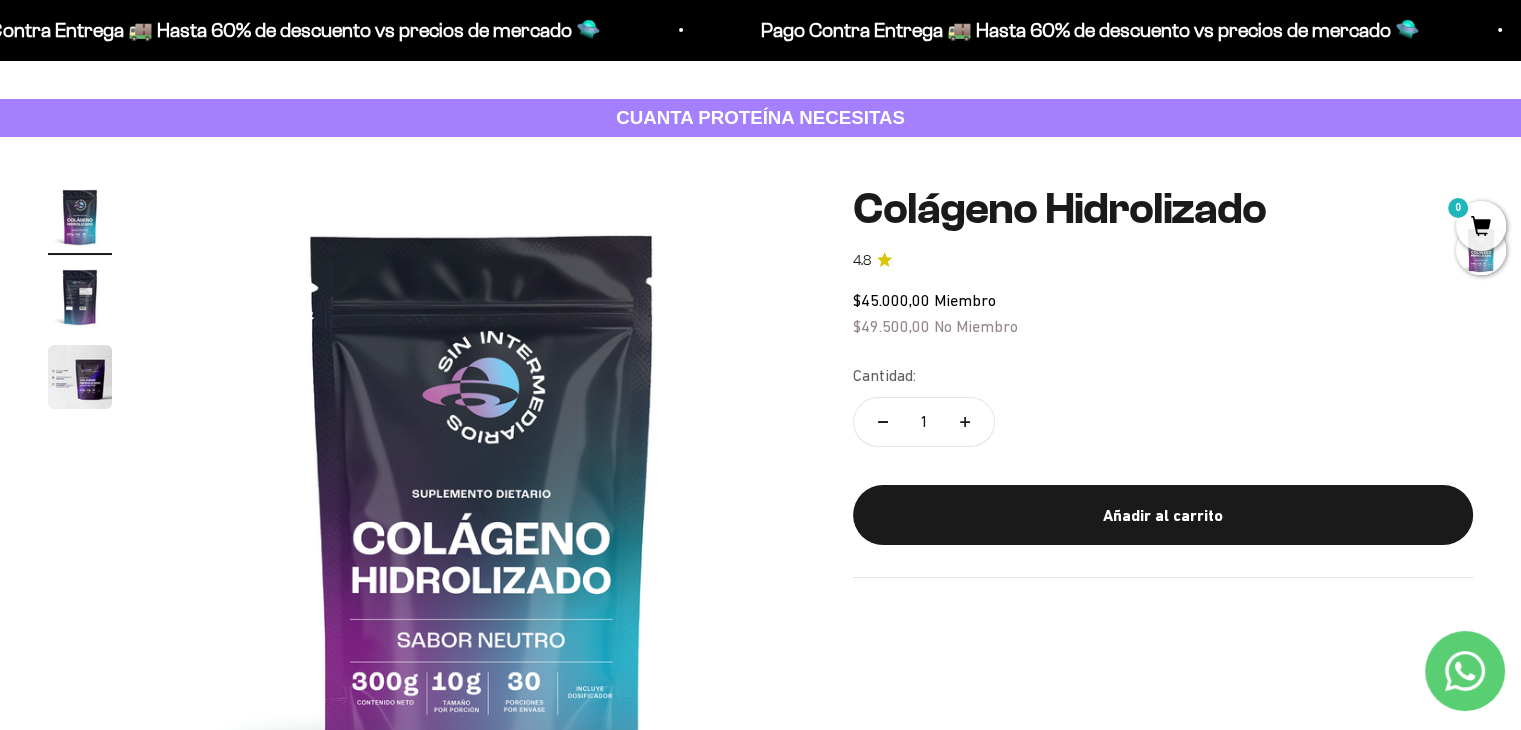 scroll, scrollTop: 0, scrollLeft: 0, axis: both 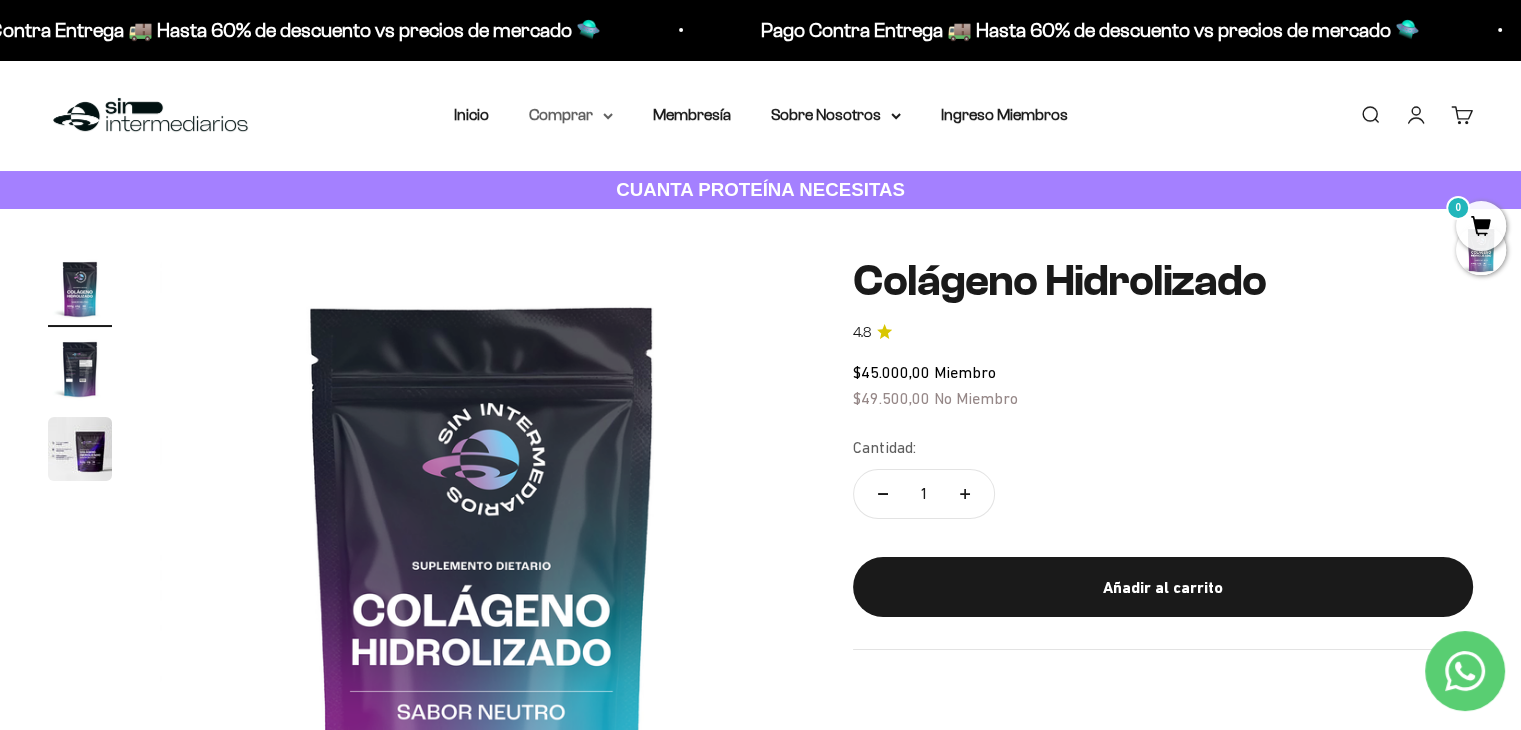 click on "Comprar" at bounding box center [571, 115] 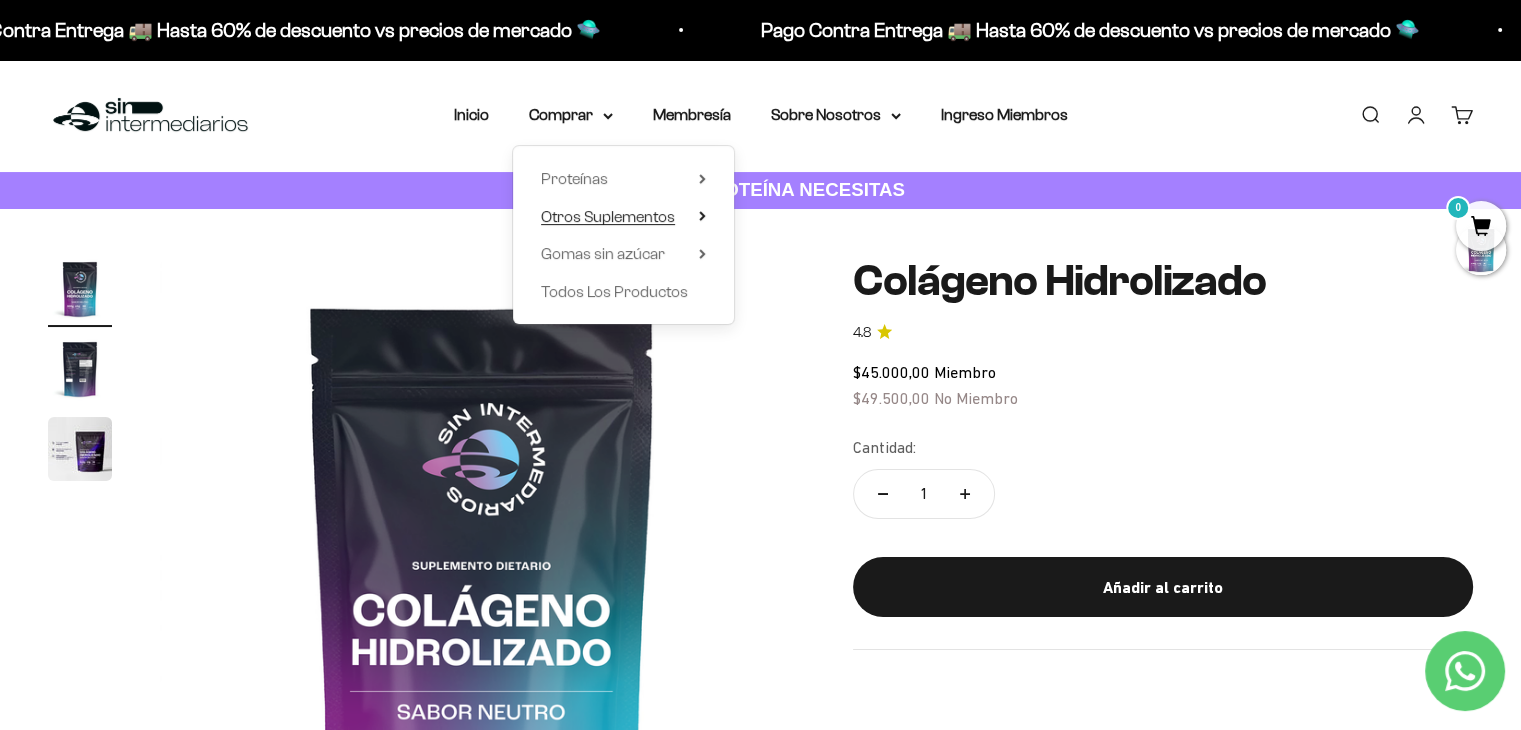 click on "Otros Suplementos" at bounding box center [608, 216] 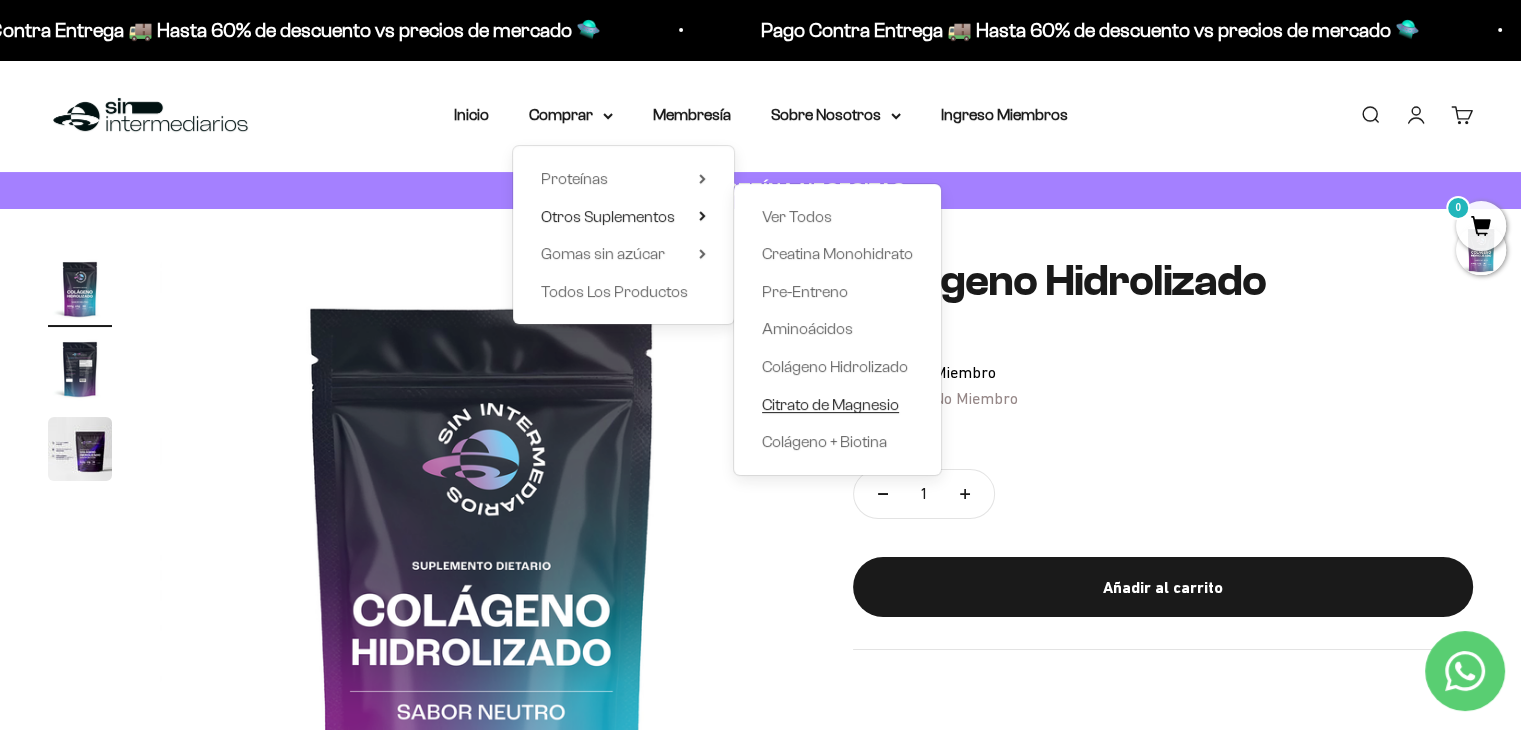 click on "Citrato de Magnesio" at bounding box center (830, 404) 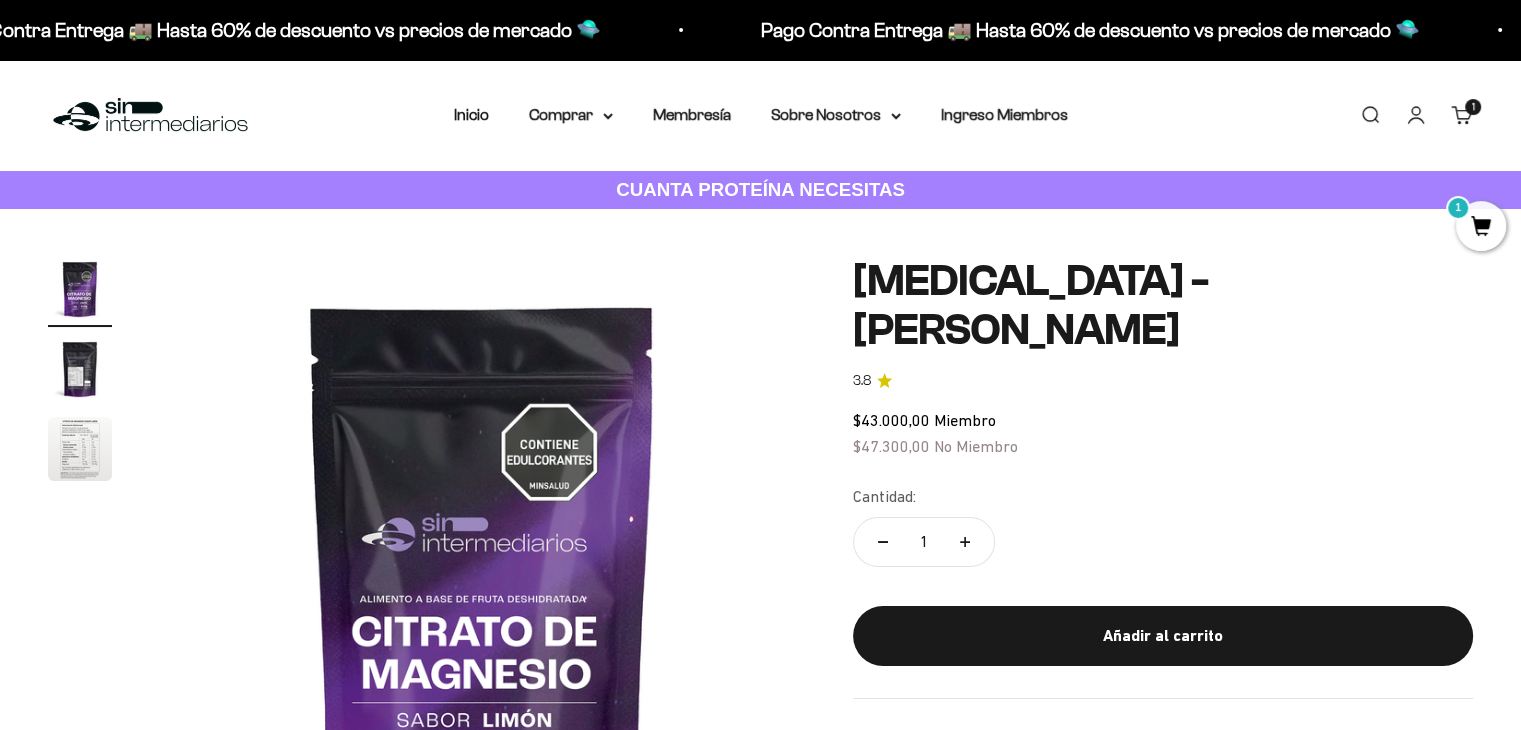 scroll, scrollTop: 192, scrollLeft: 0, axis: vertical 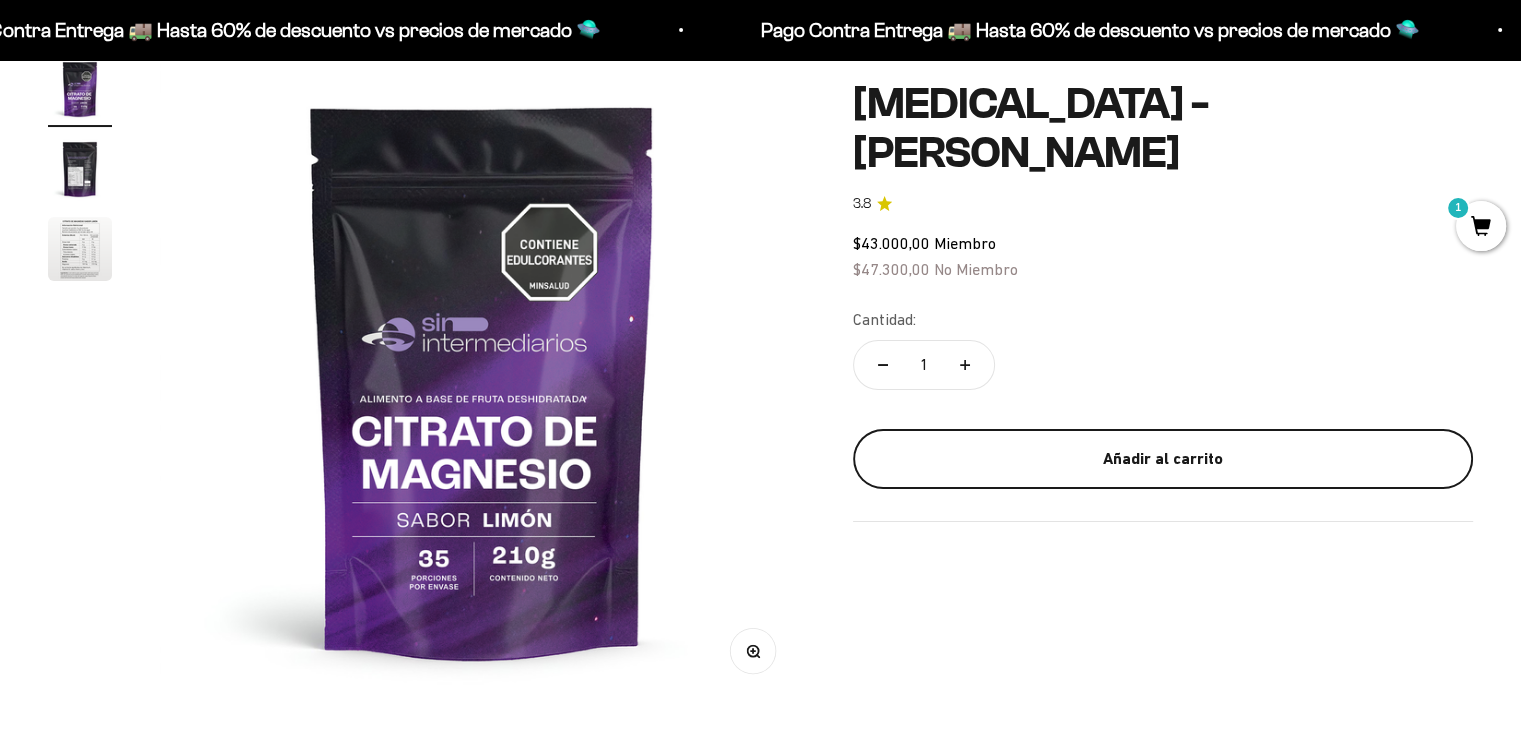 click on "Añadir al carrito" at bounding box center (1163, 459) 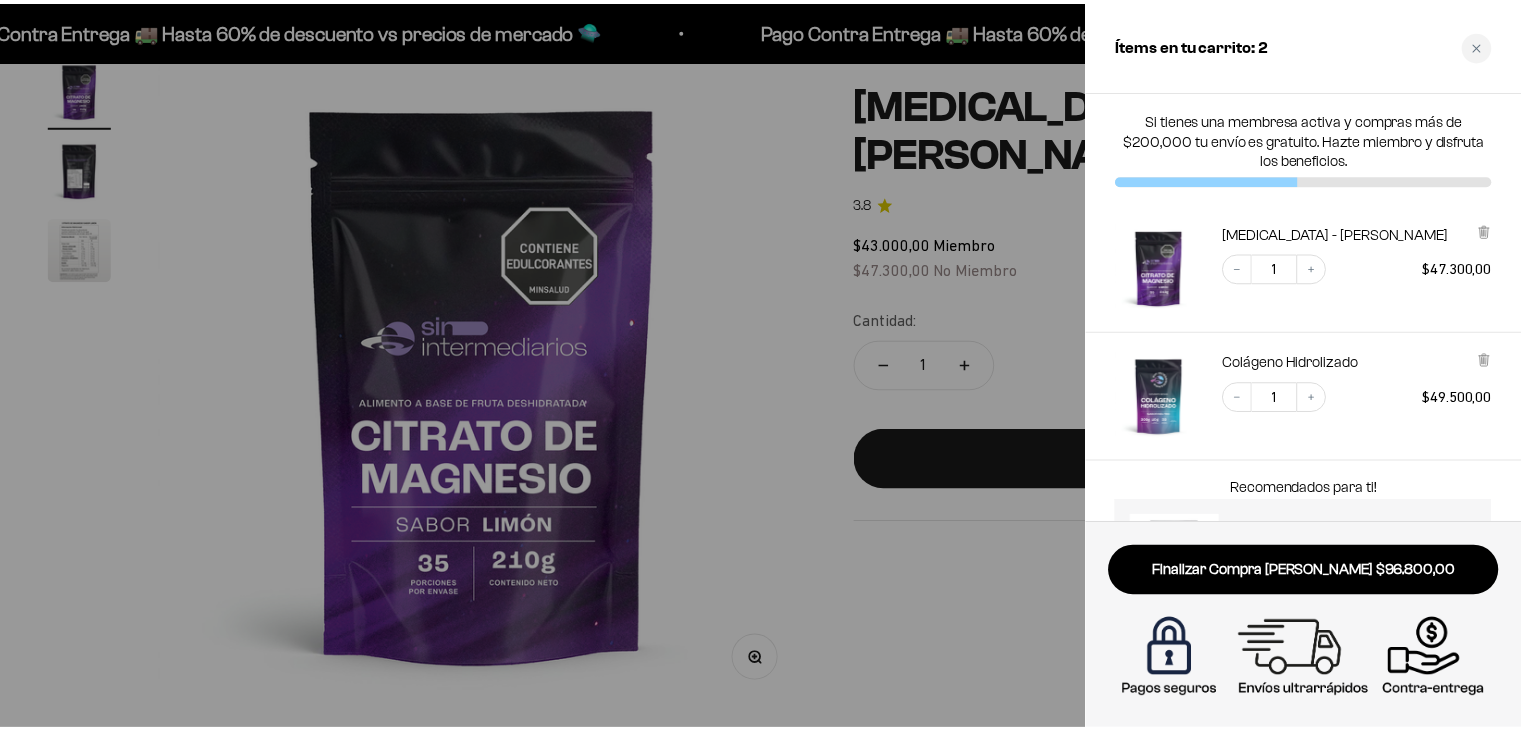 scroll, scrollTop: 0, scrollLeft: 0, axis: both 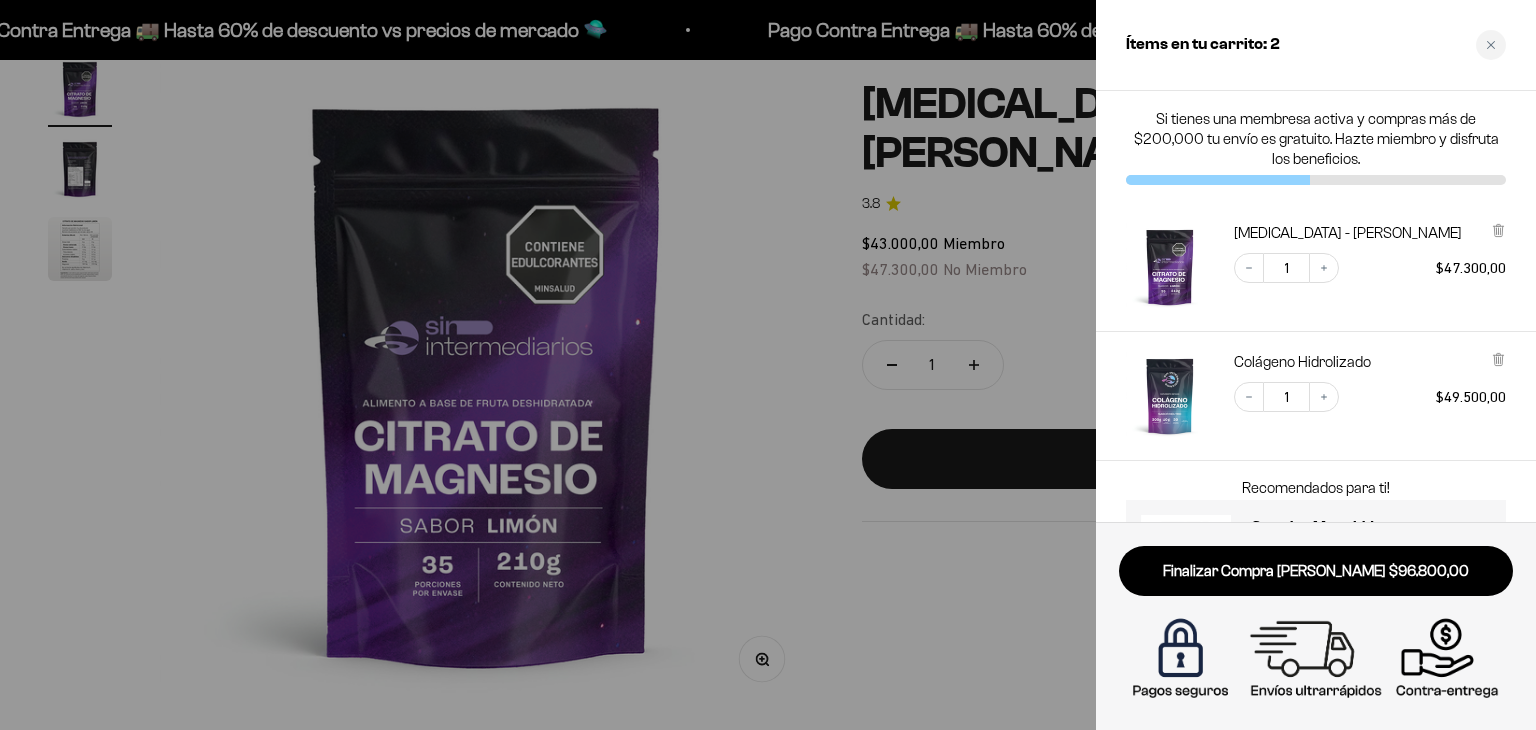 click at bounding box center [768, 365] 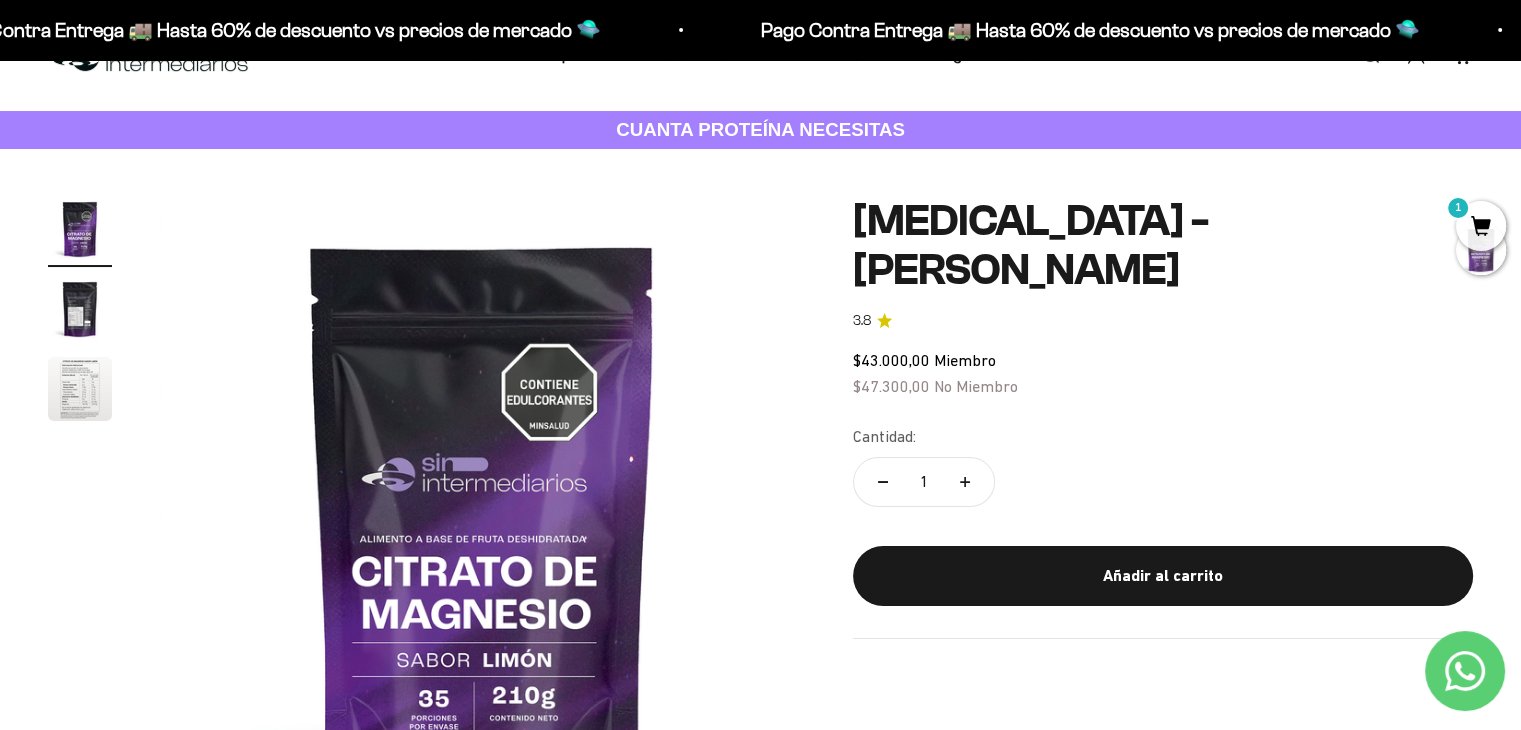 scroll, scrollTop: 0, scrollLeft: 0, axis: both 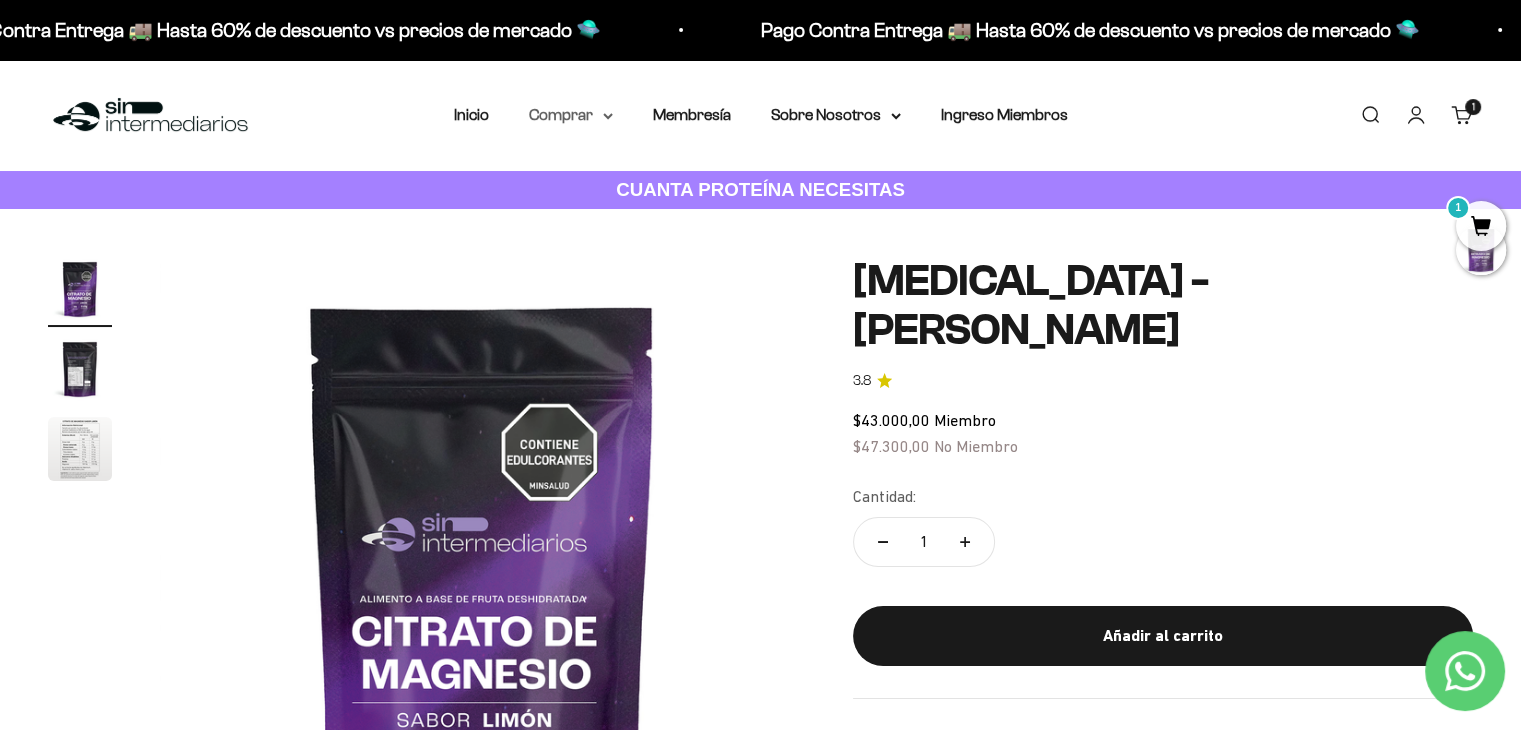 click on "Comprar" at bounding box center [571, 115] 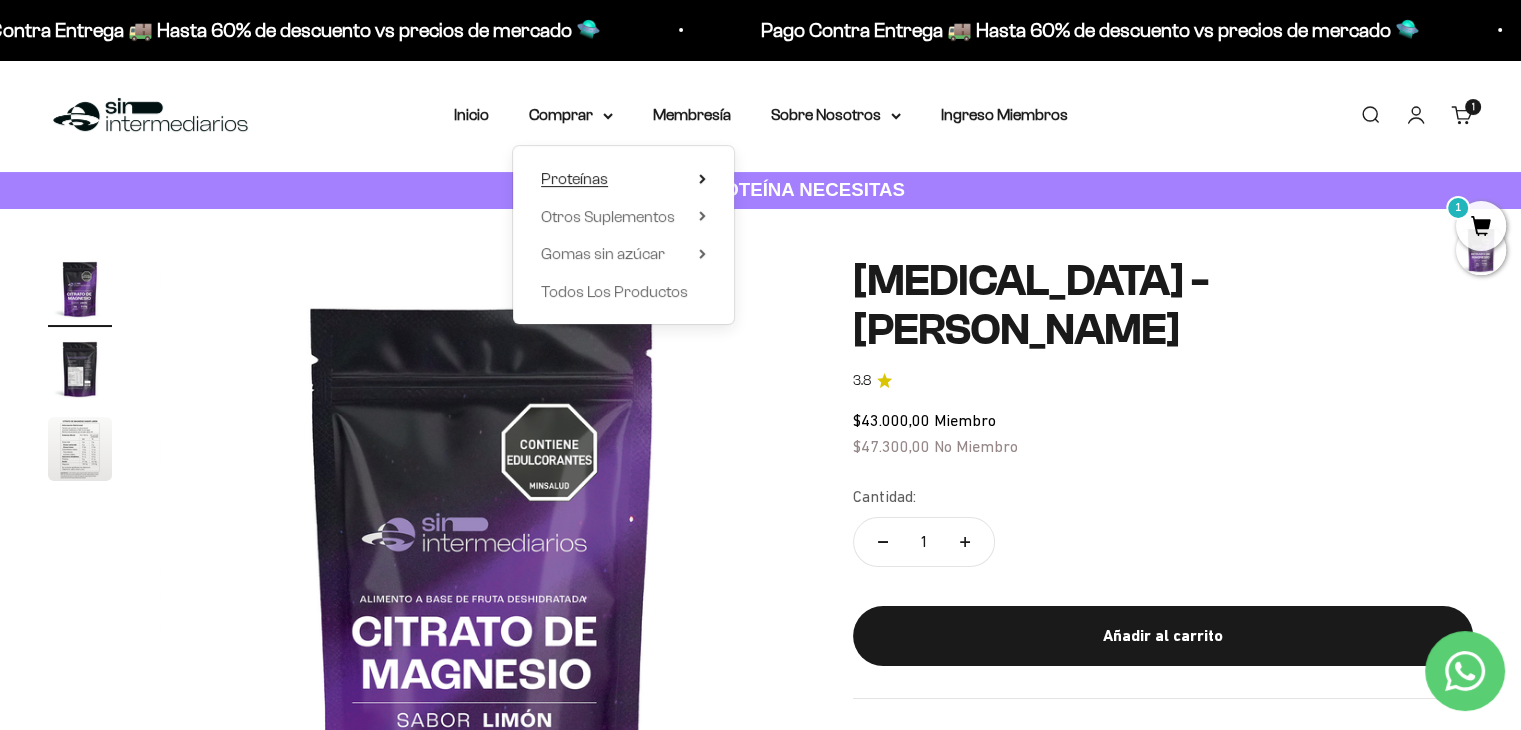 click on "Proteínas" at bounding box center (623, 179) 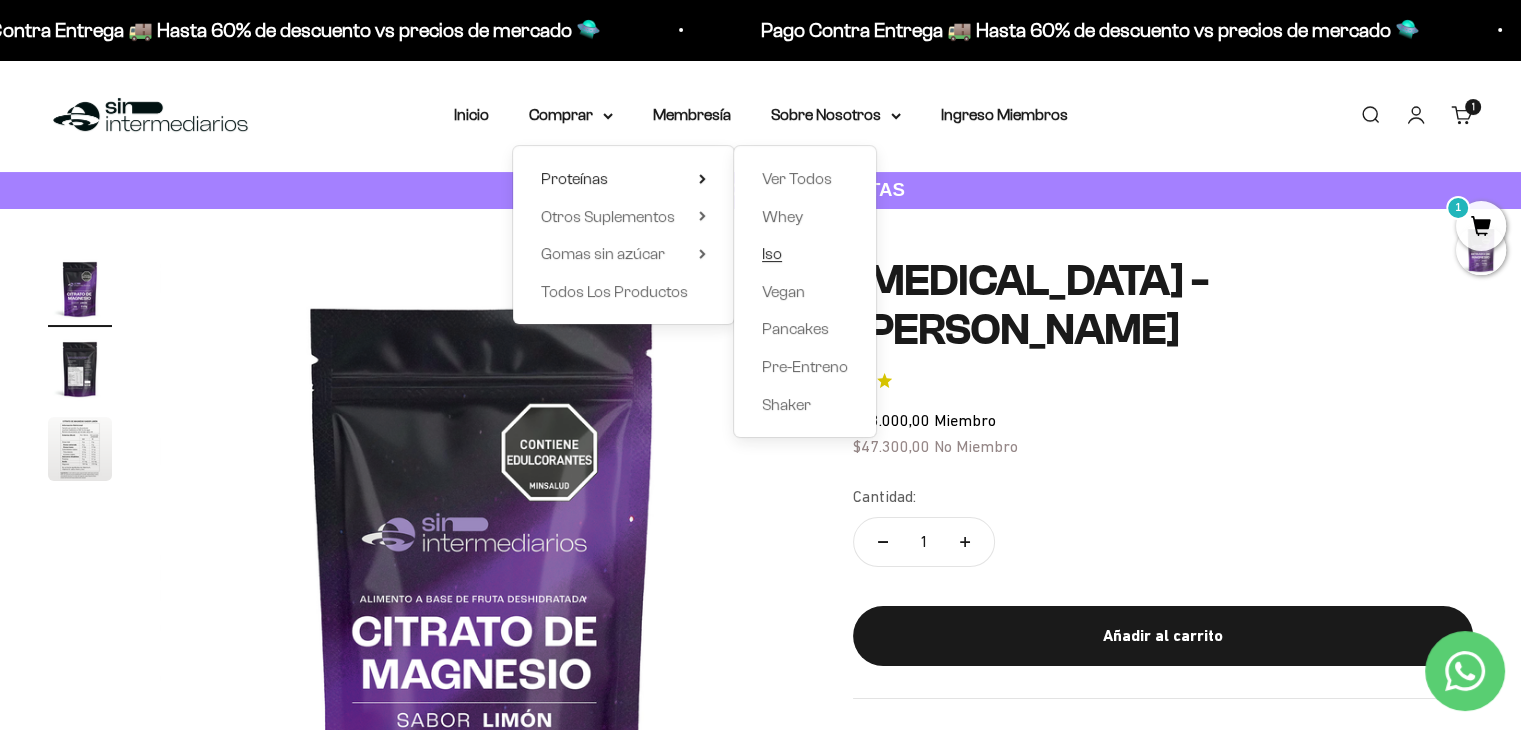 click on "Iso" at bounding box center (772, 254) 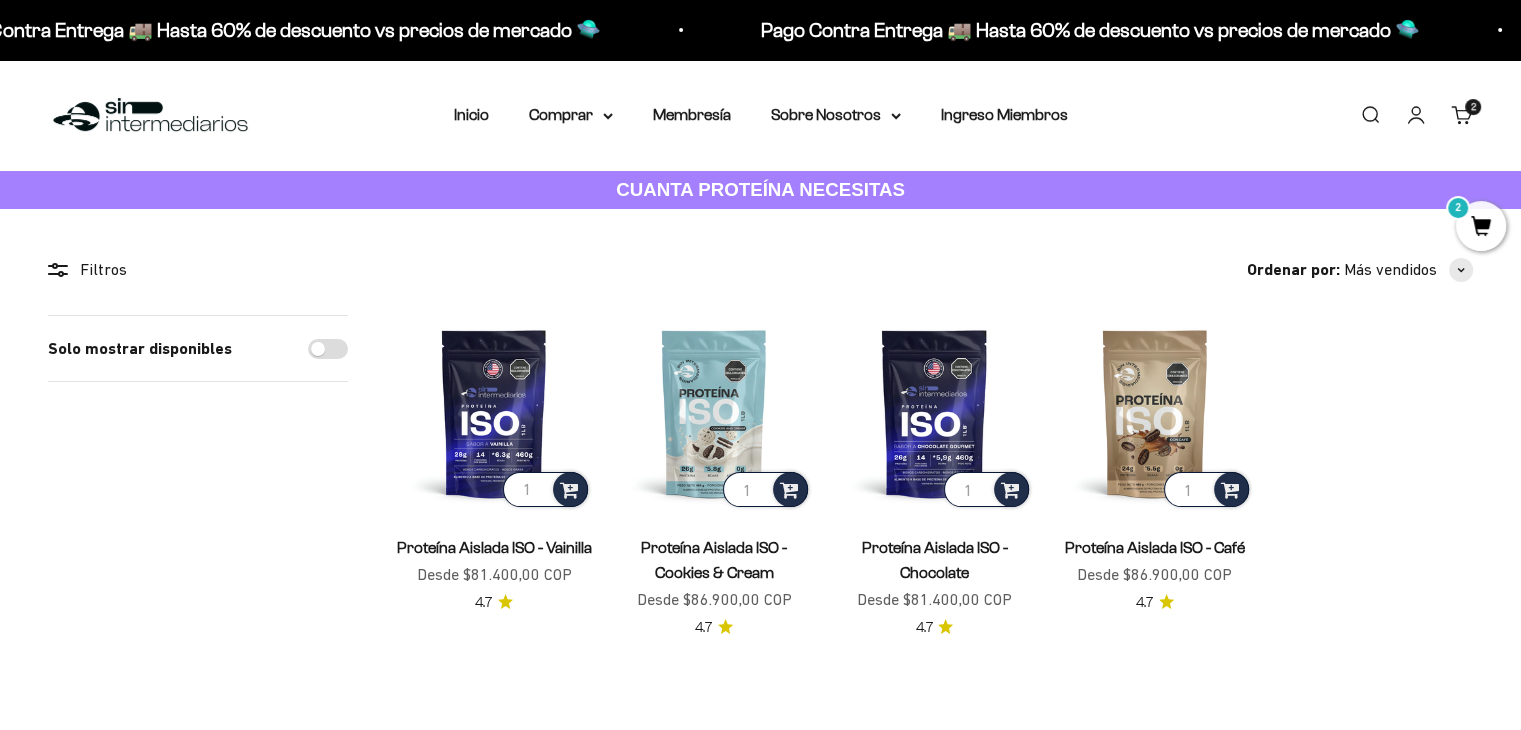 scroll, scrollTop: 100, scrollLeft: 0, axis: vertical 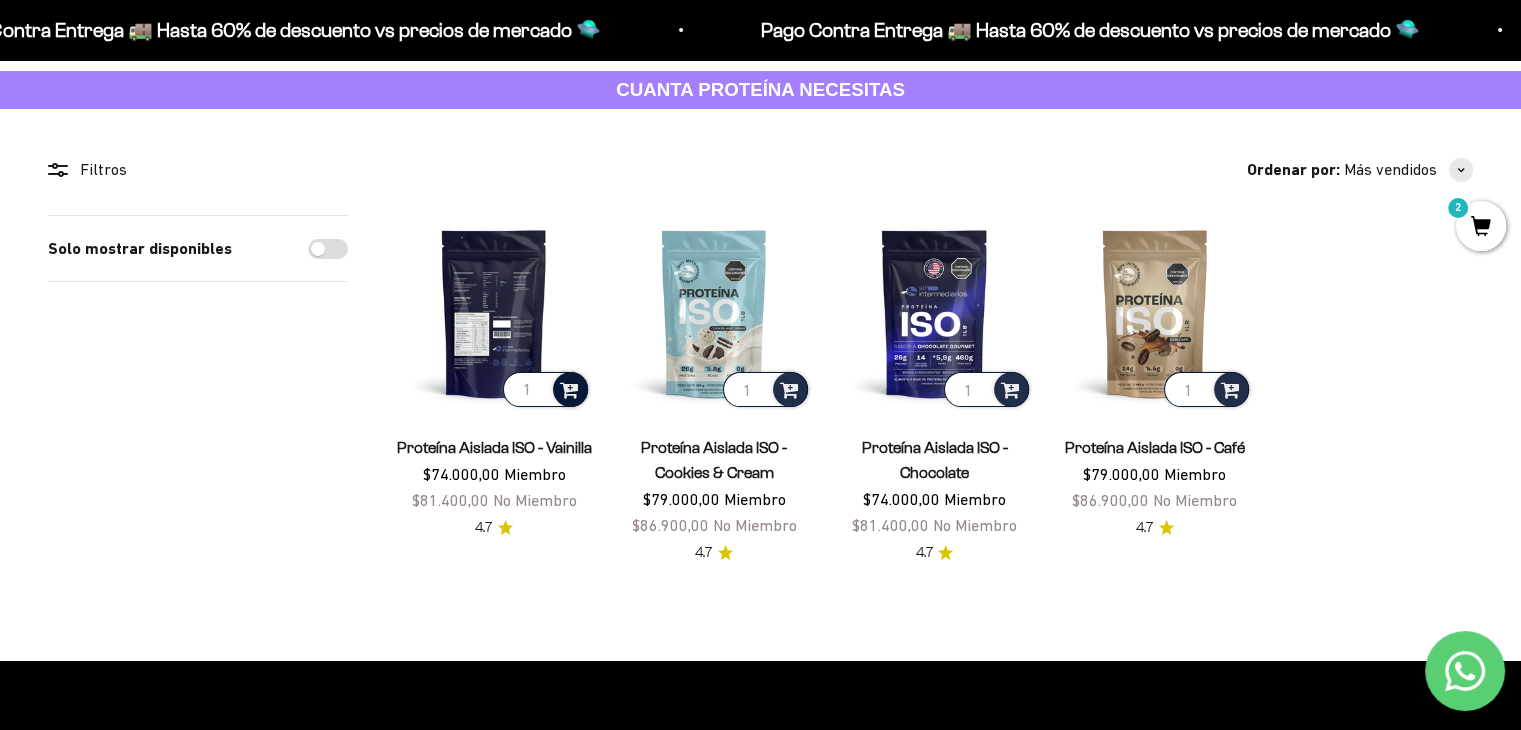 click at bounding box center [569, 388] 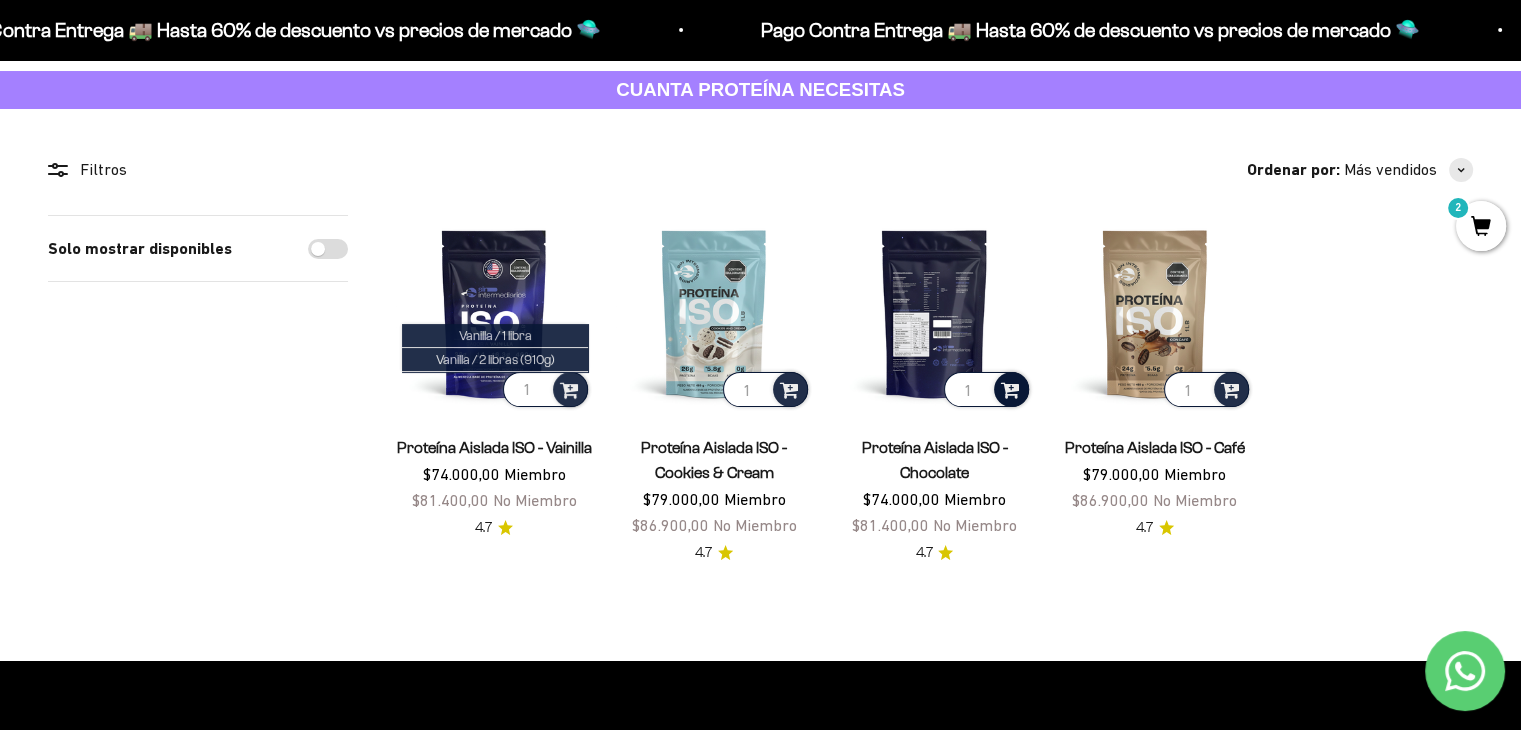 click at bounding box center (1010, 388) 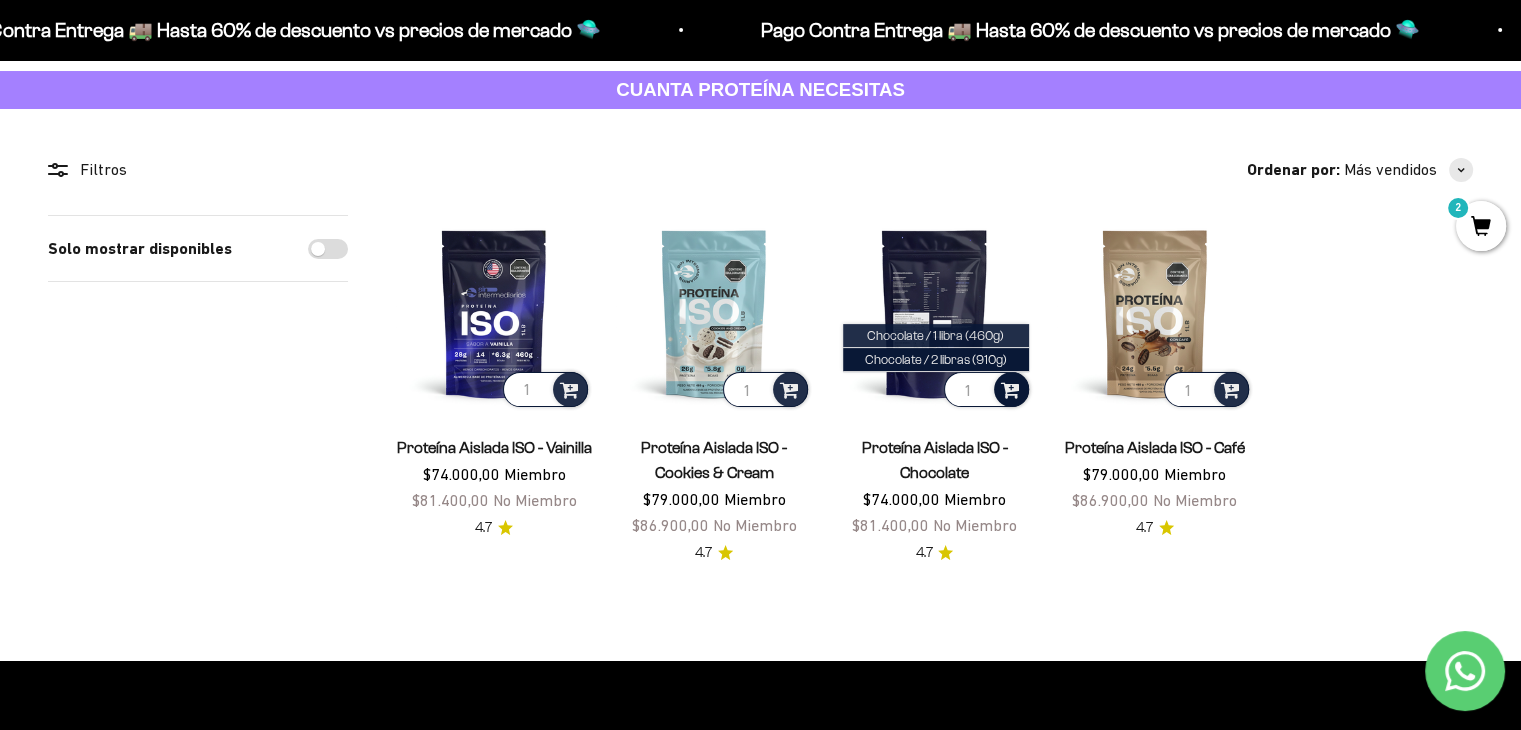 click on "Chocolate / 1 libra (460g)" at bounding box center (935, 335) 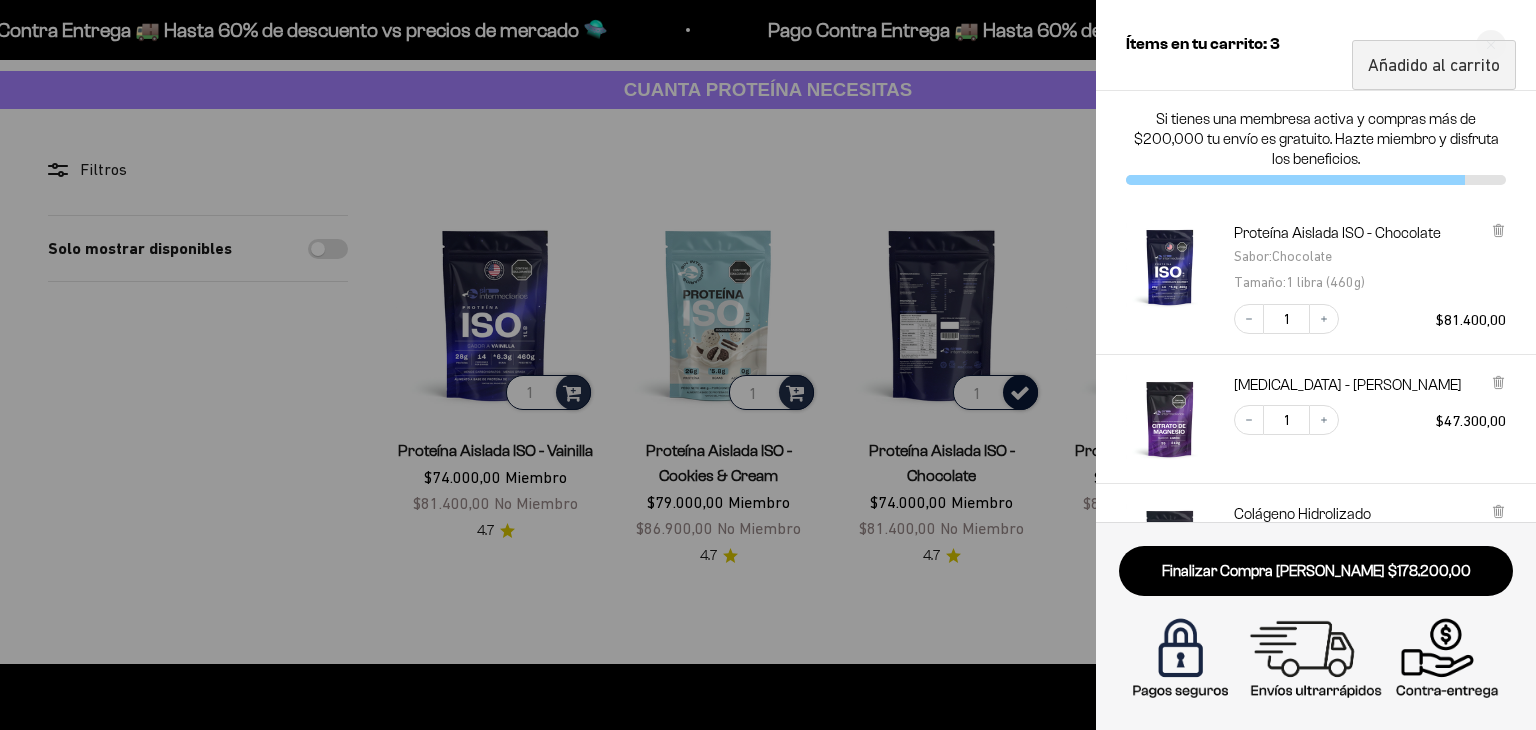 click at bounding box center (768, 365) 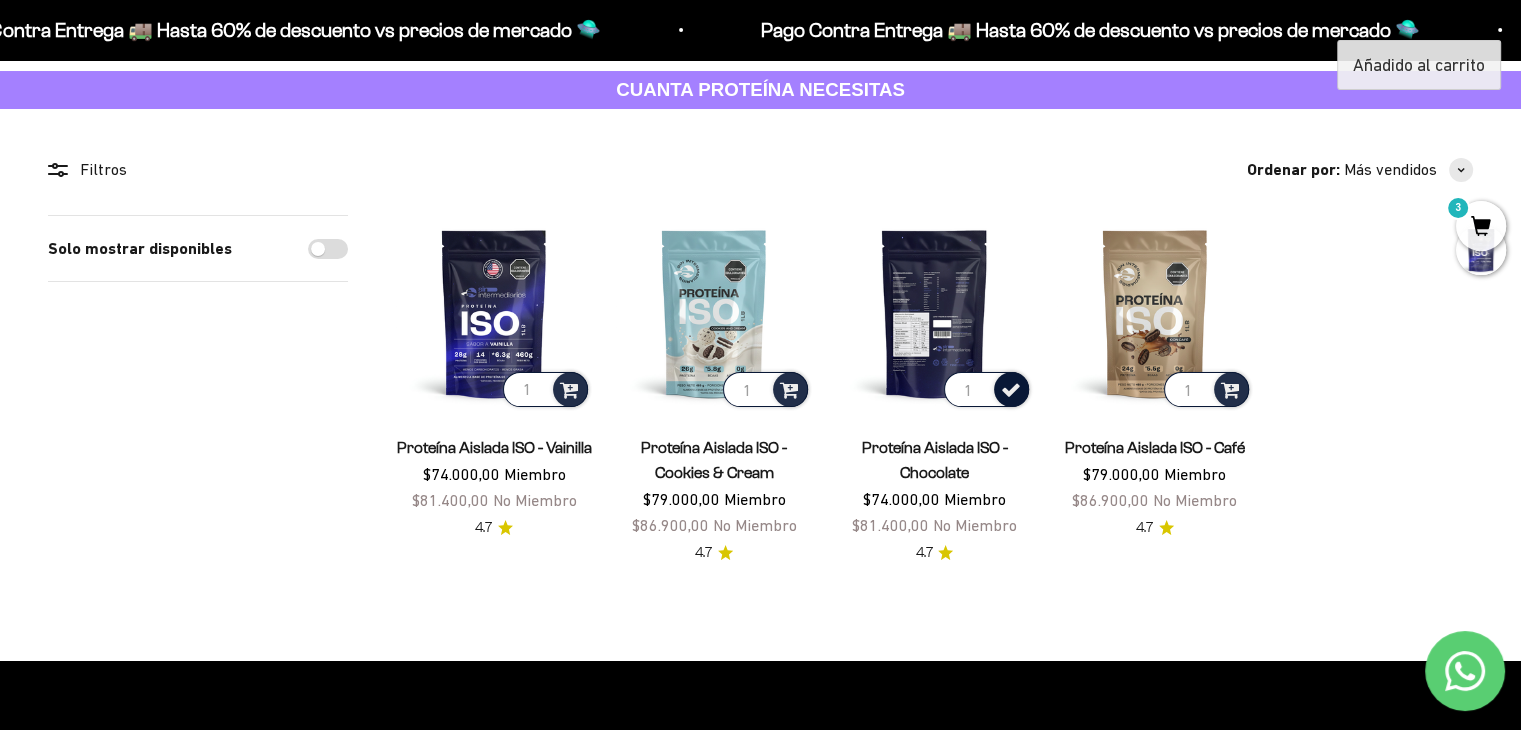 scroll, scrollTop: 0, scrollLeft: 0, axis: both 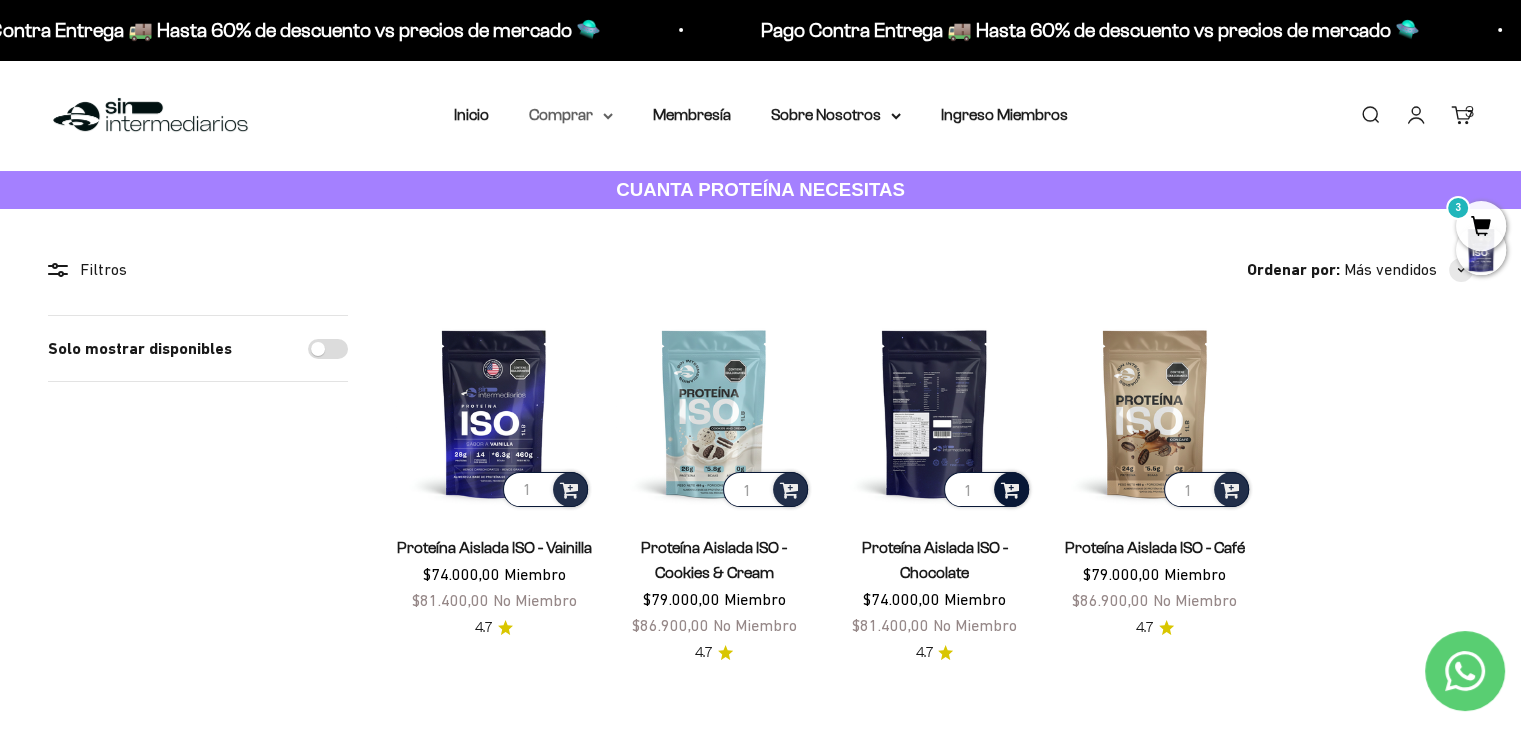 click on "Comprar" at bounding box center (571, 115) 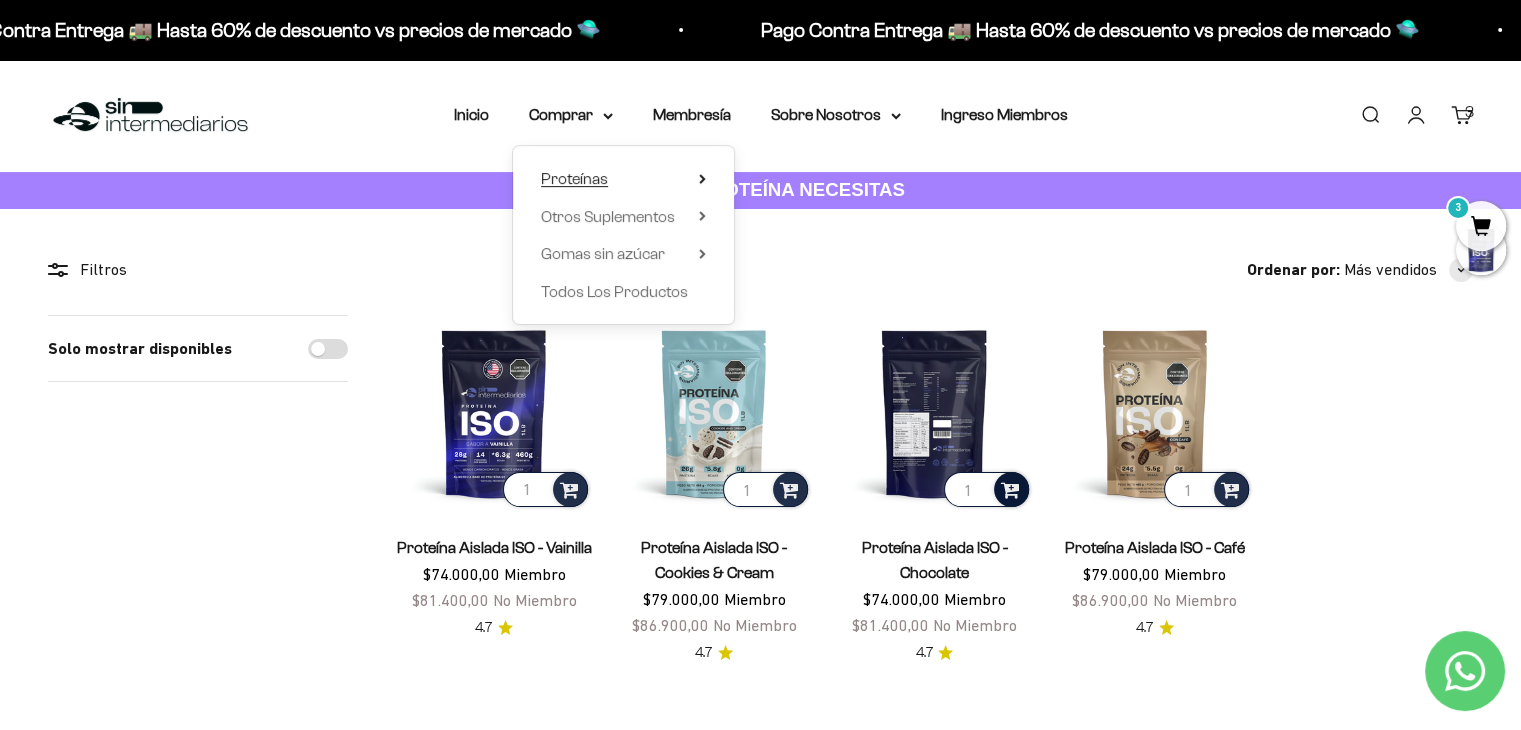 click on "Proteínas" at bounding box center [574, 178] 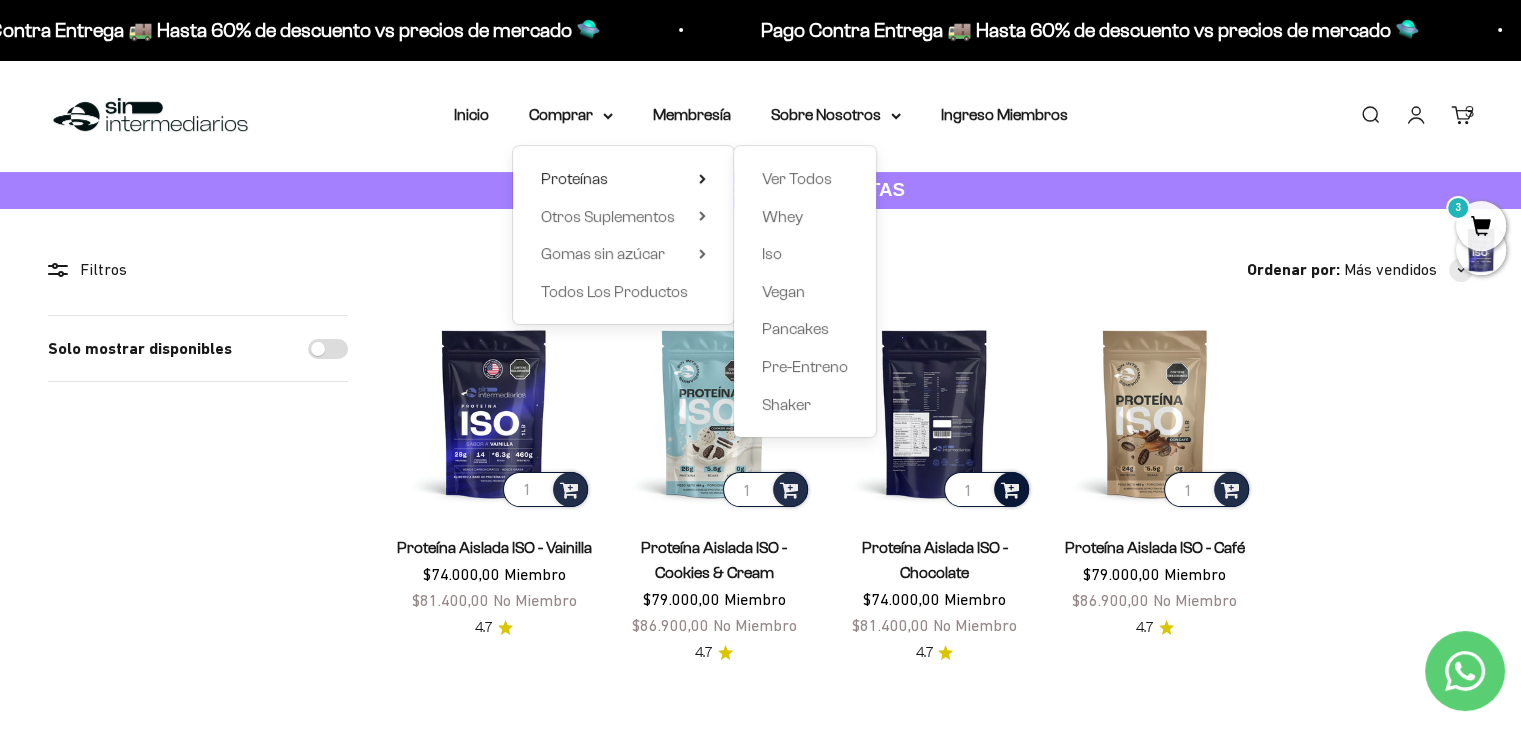 click on "Ver Todos
Whey
Iso
Vegan
Pancakes
Pre-Entreno Shaker" at bounding box center (805, 291) 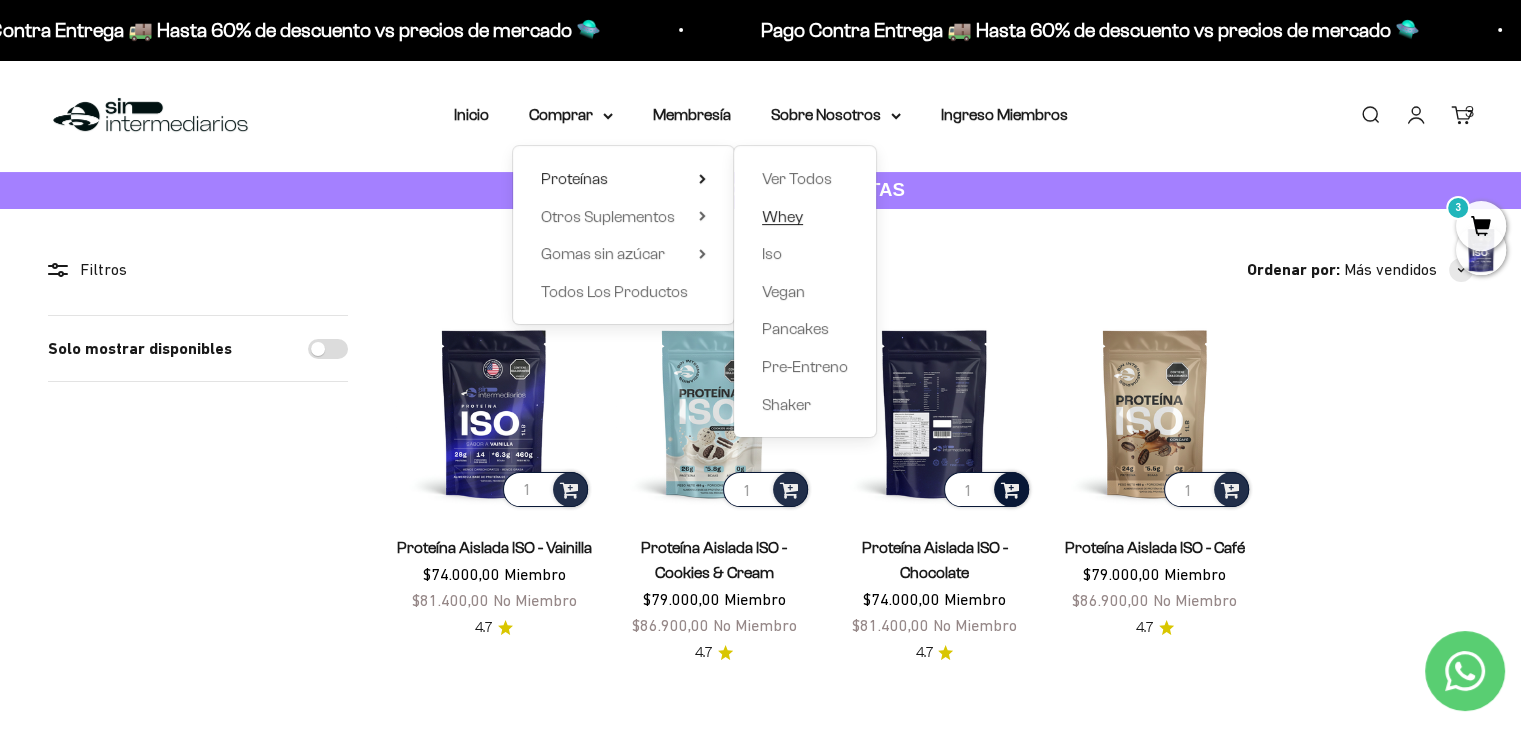 click on "Whey" at bounding box center [805, 217] 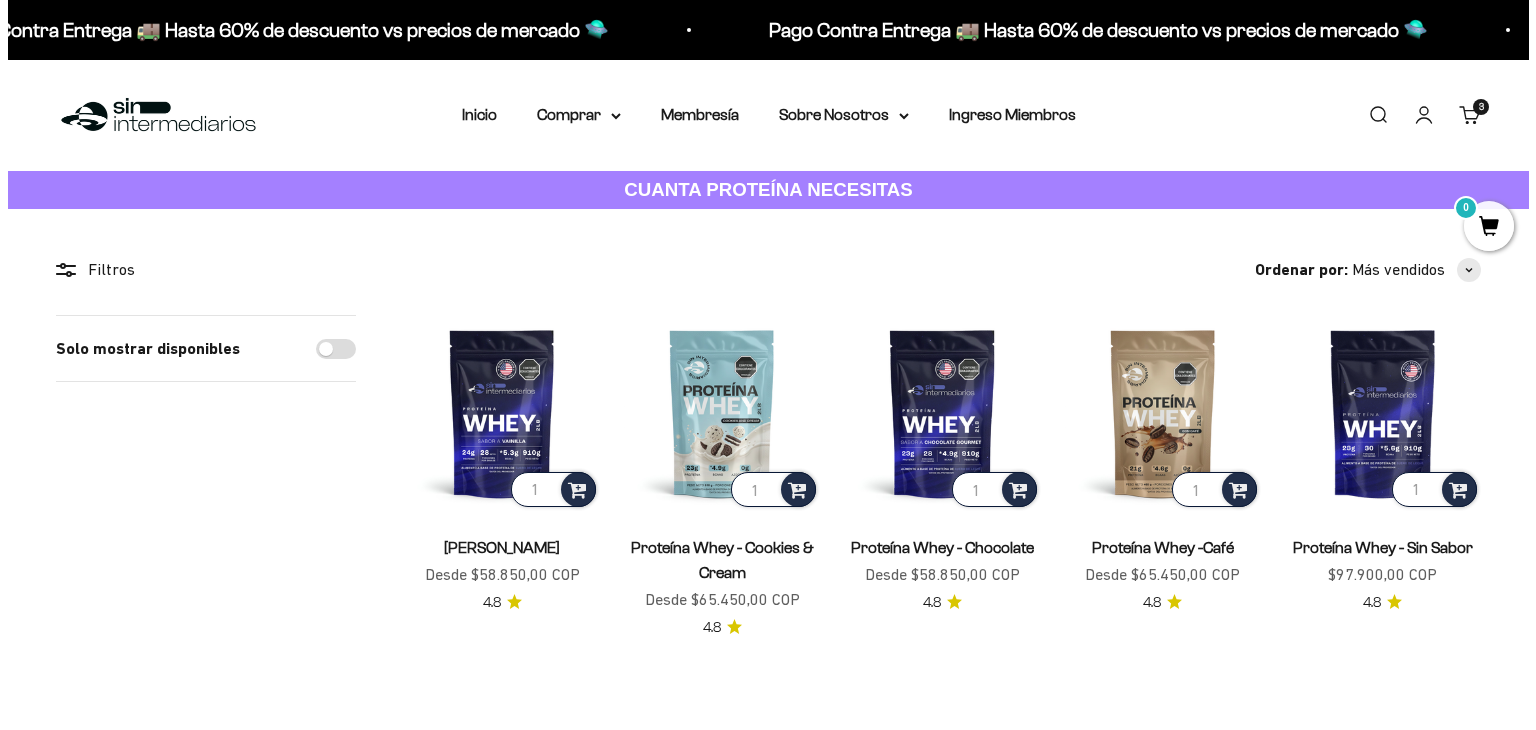 scroll, scrollTop: 0, scrollLeft: 0, axis: both 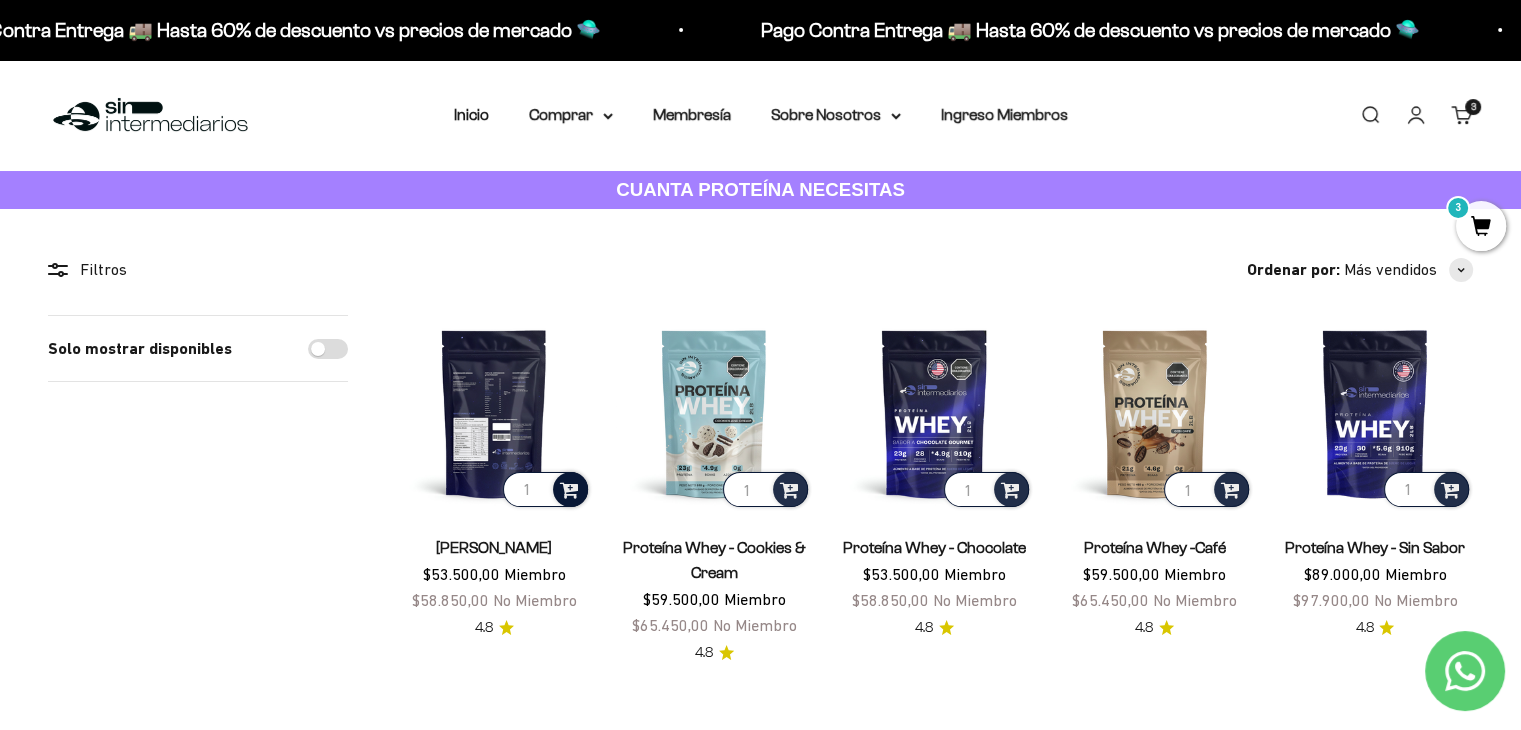 click at bounding box center (569, 488) 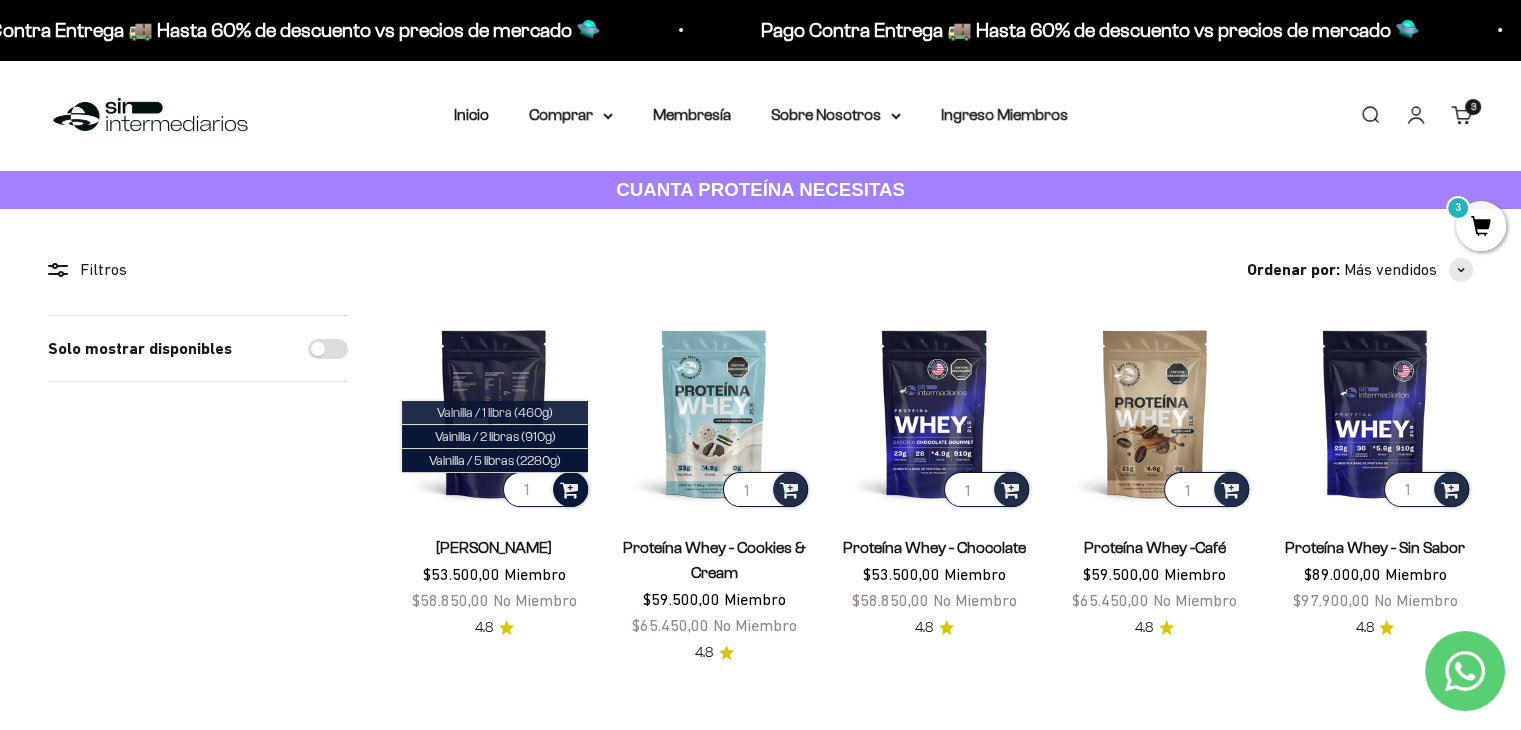 click on "Vainilla / 1 libra (460g)" at bounding box center [495, 412] 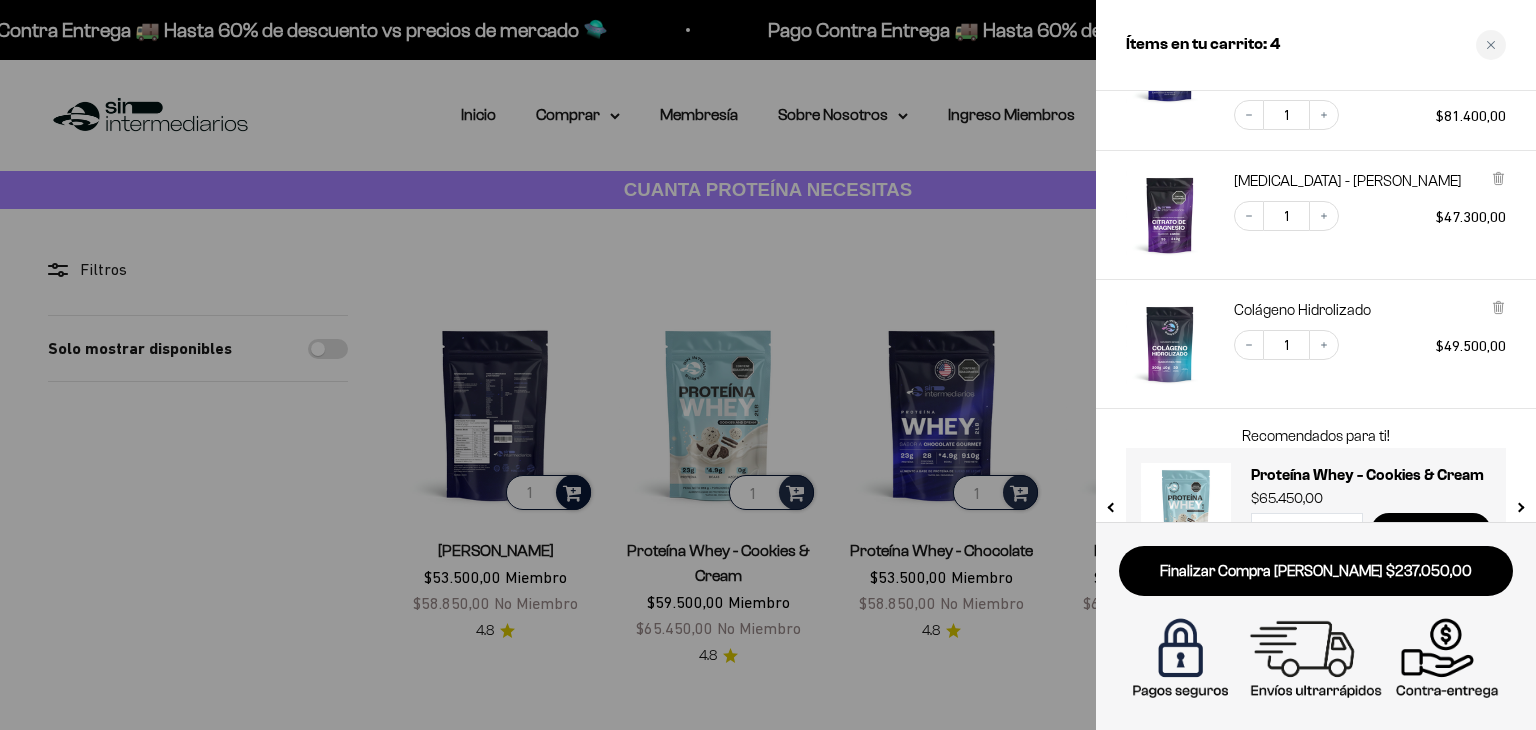 scroll, scrollTop: 376, scrollLeft: 0, axis: vertical 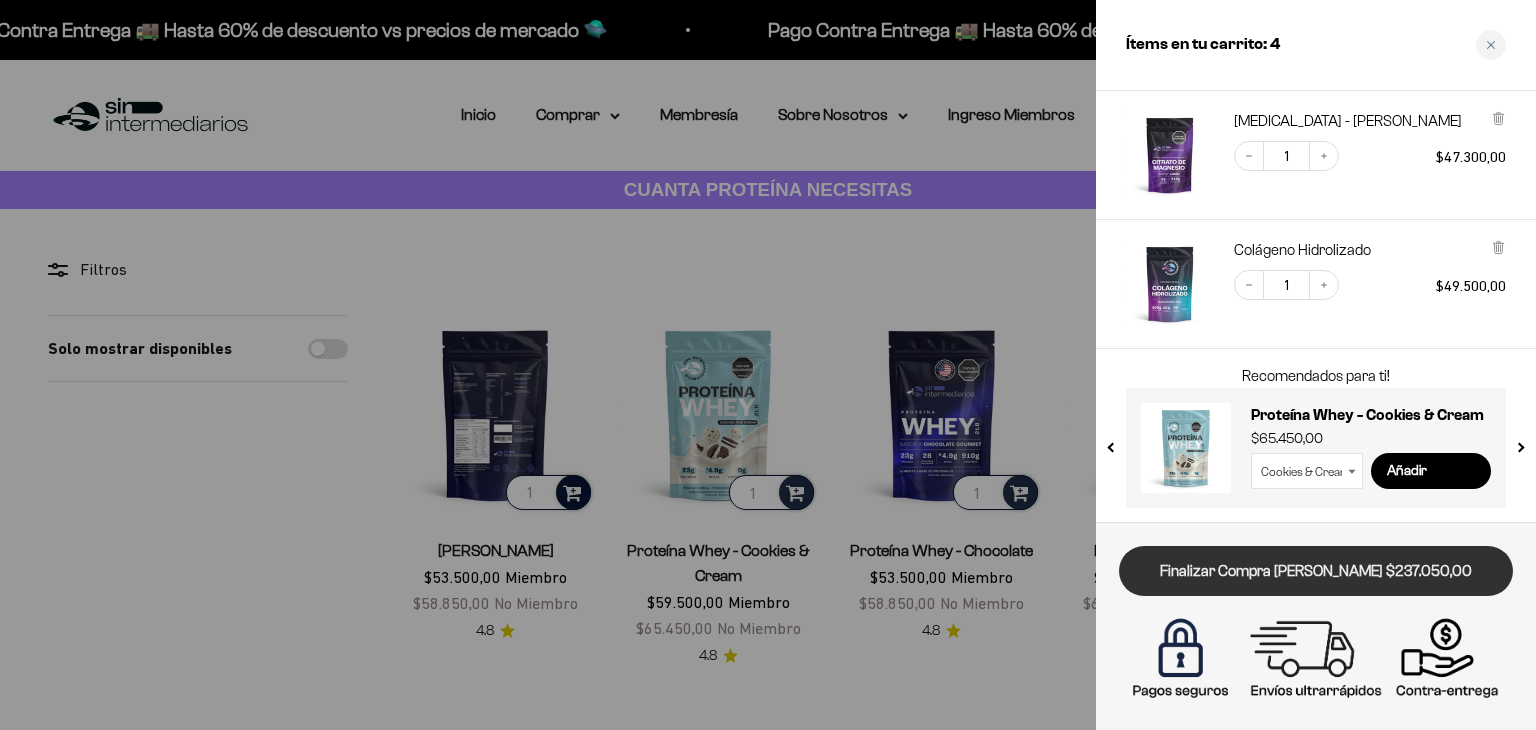 click on "Finalizar Compra [PERSON_NAME] $237.050,00" at bounding box center (1316, 571) 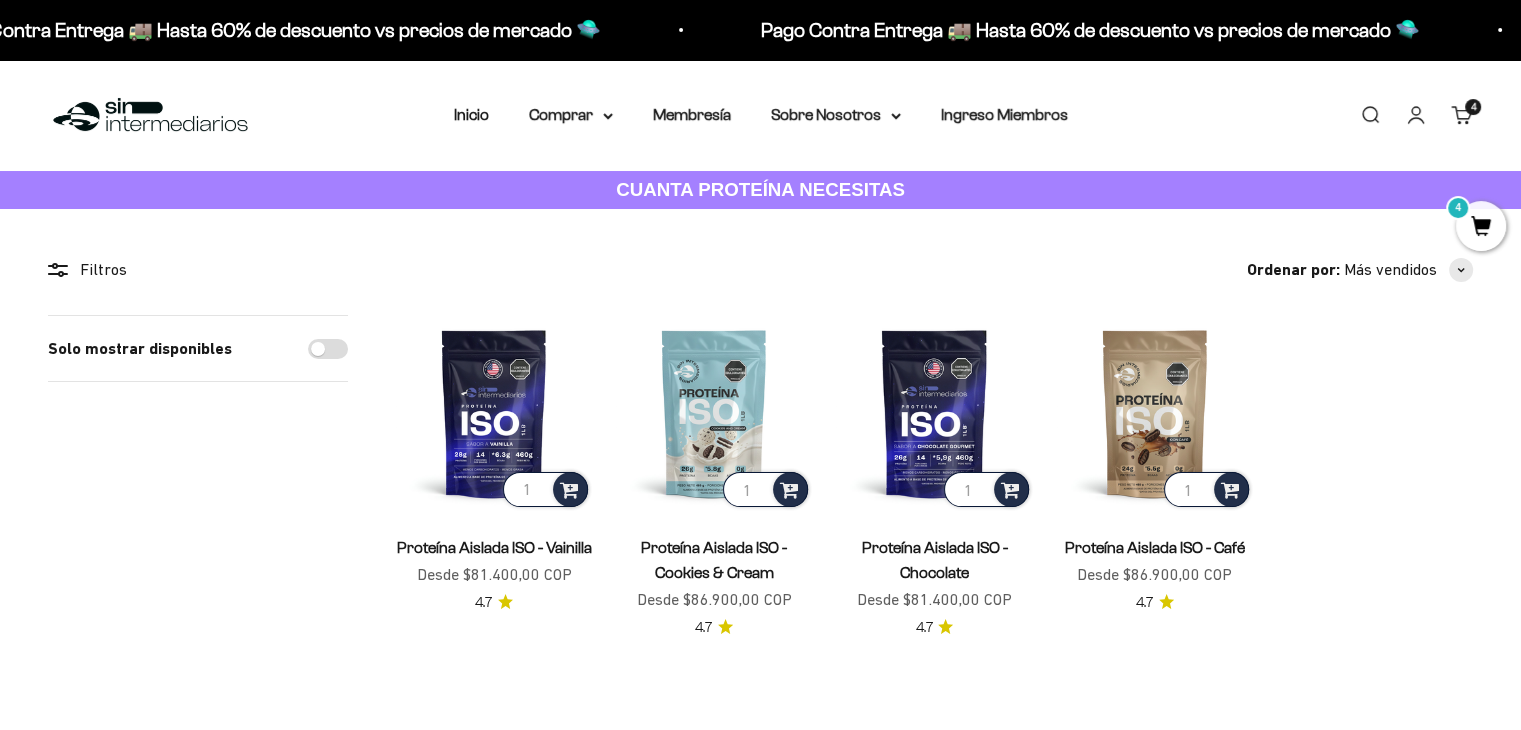 scroll, scrollTop: 200, scrollLeft: 0, axis: vertical 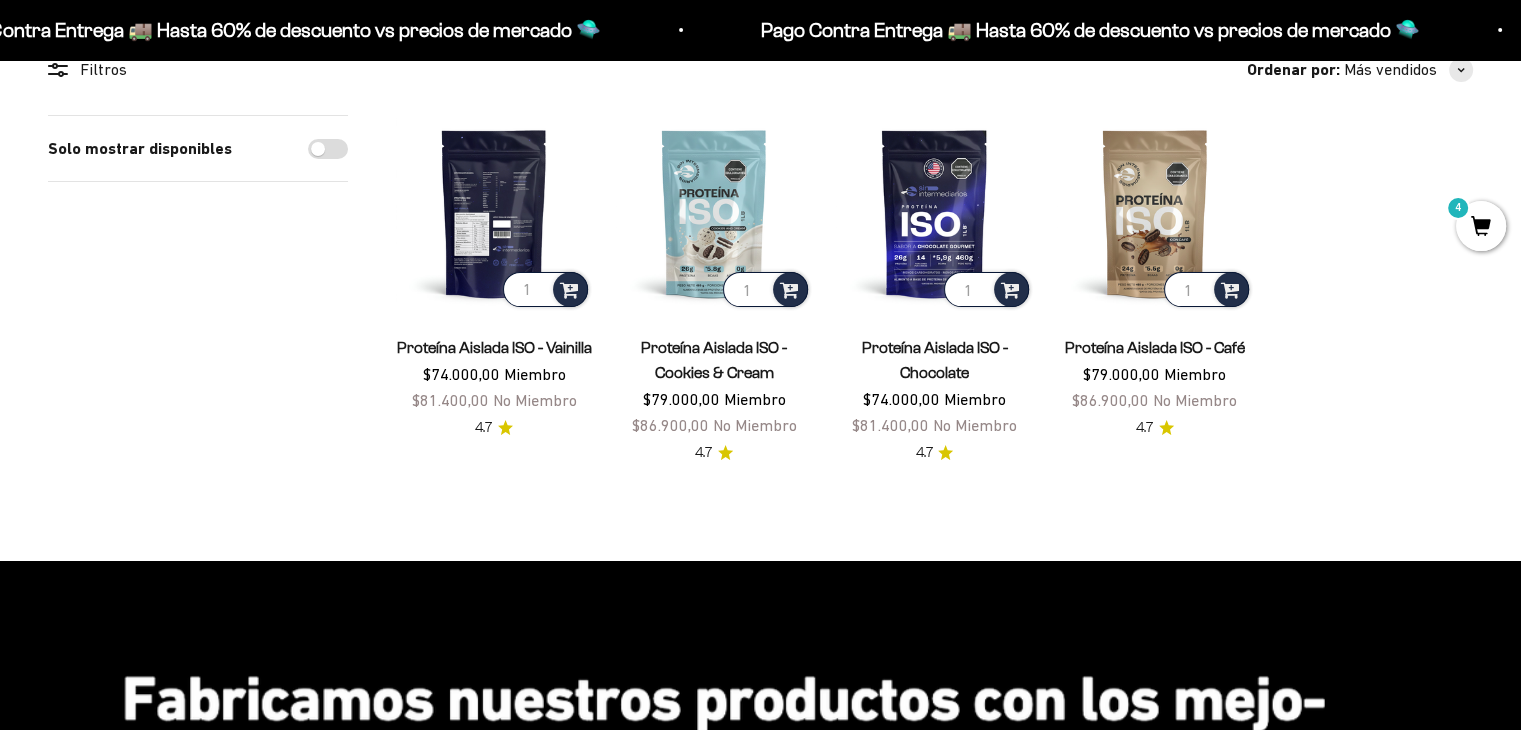 click at bounding box center [494, 213] 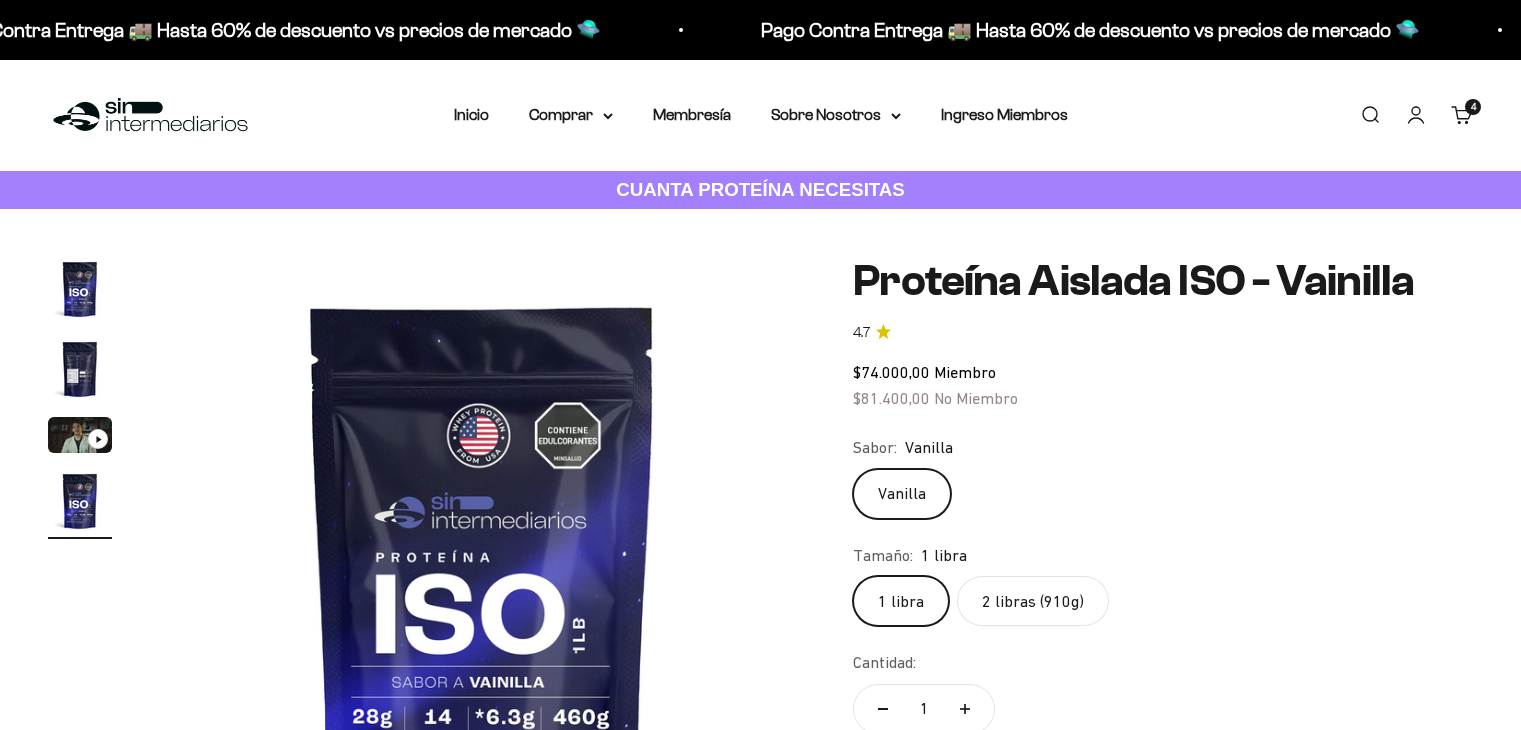 scroll, scrollTop: 0, scrollLeft: 0, axis: both 